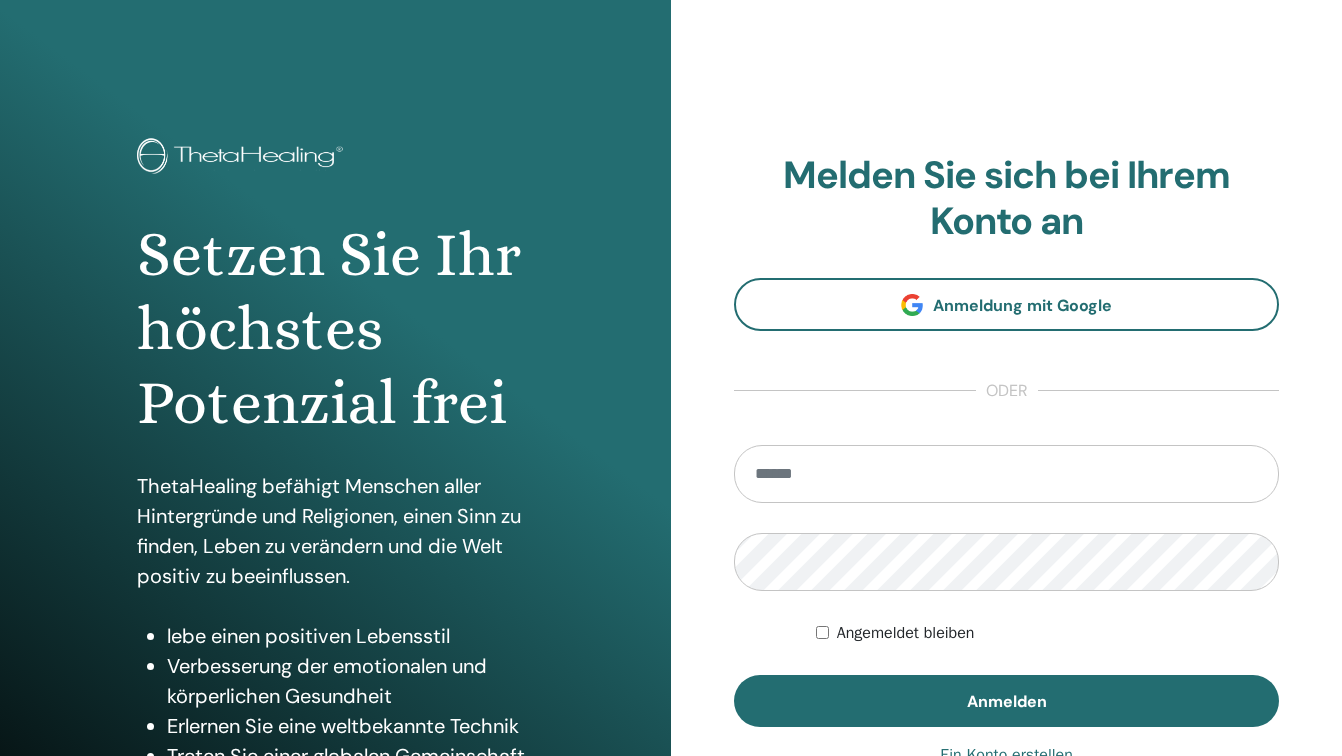 scroll, scrollTop: 0, scrollLeft: 0, axis: both 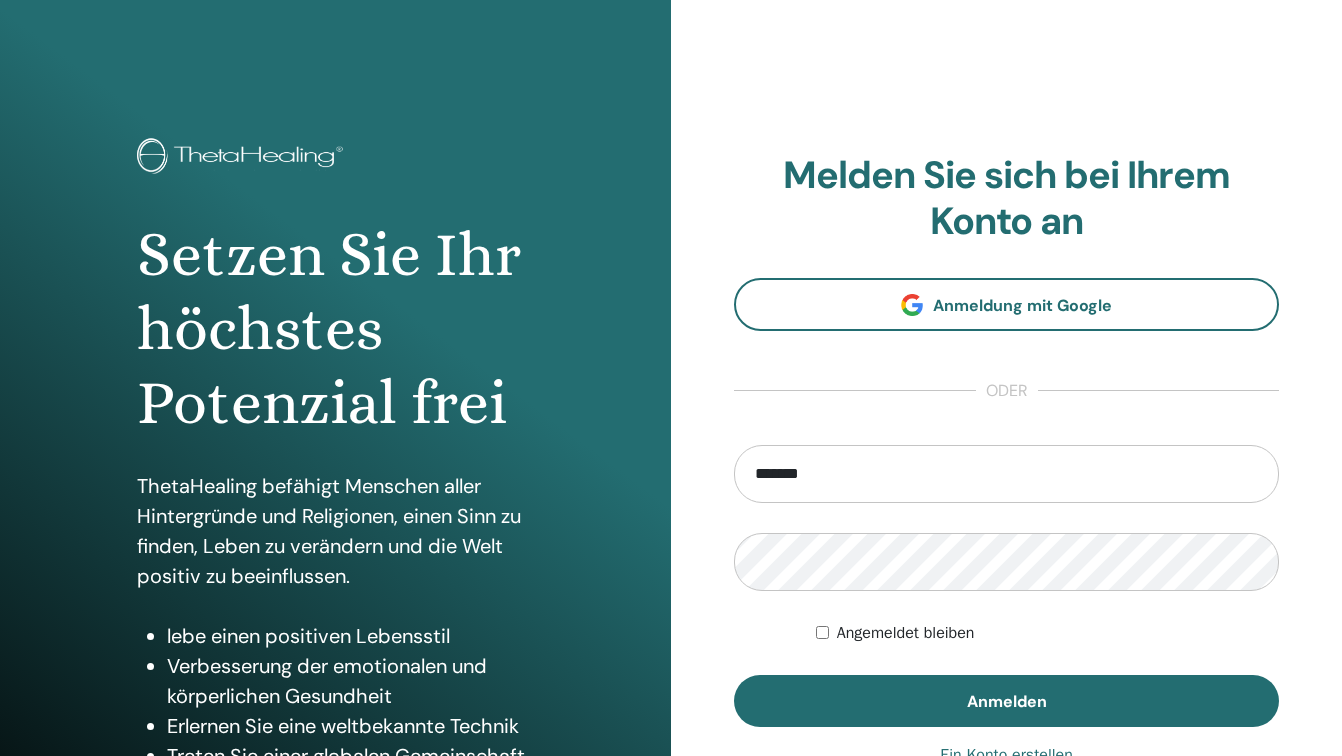 type on "**********" 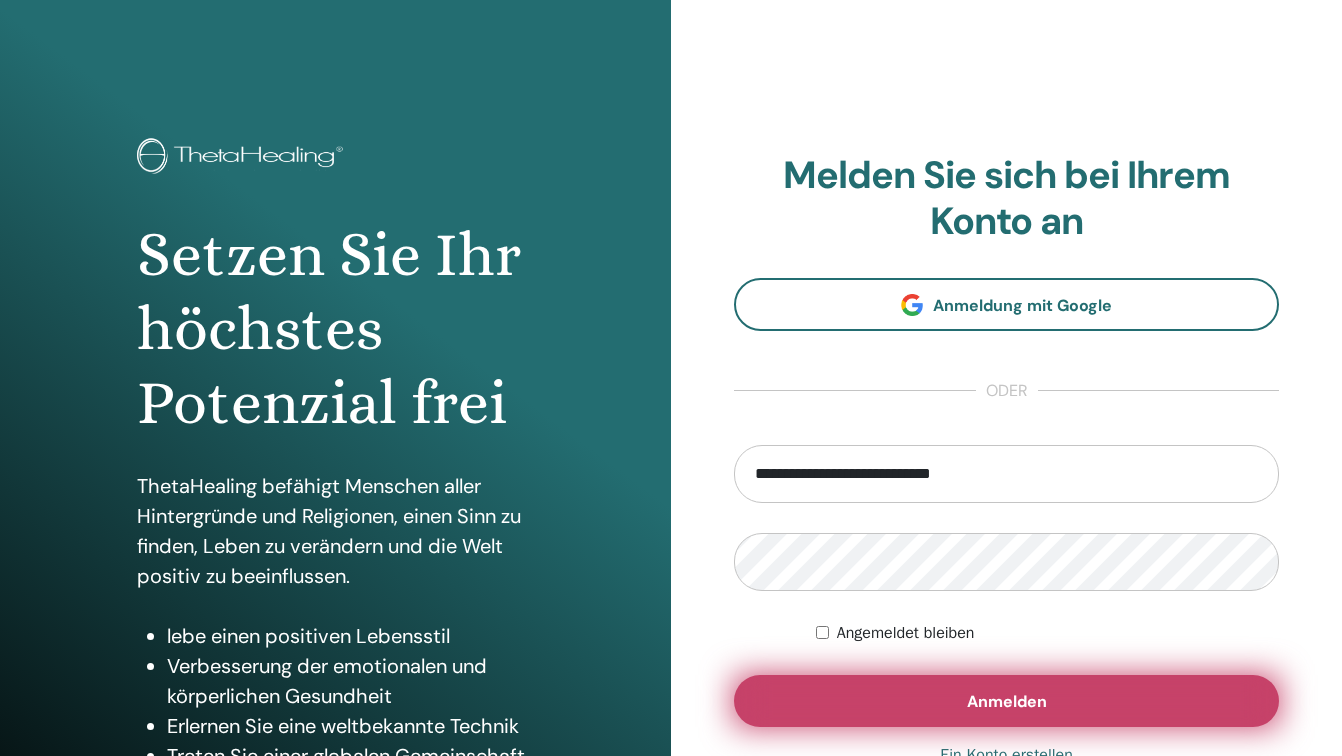 click on "Anmelden" at bounding box center (1006, 701) 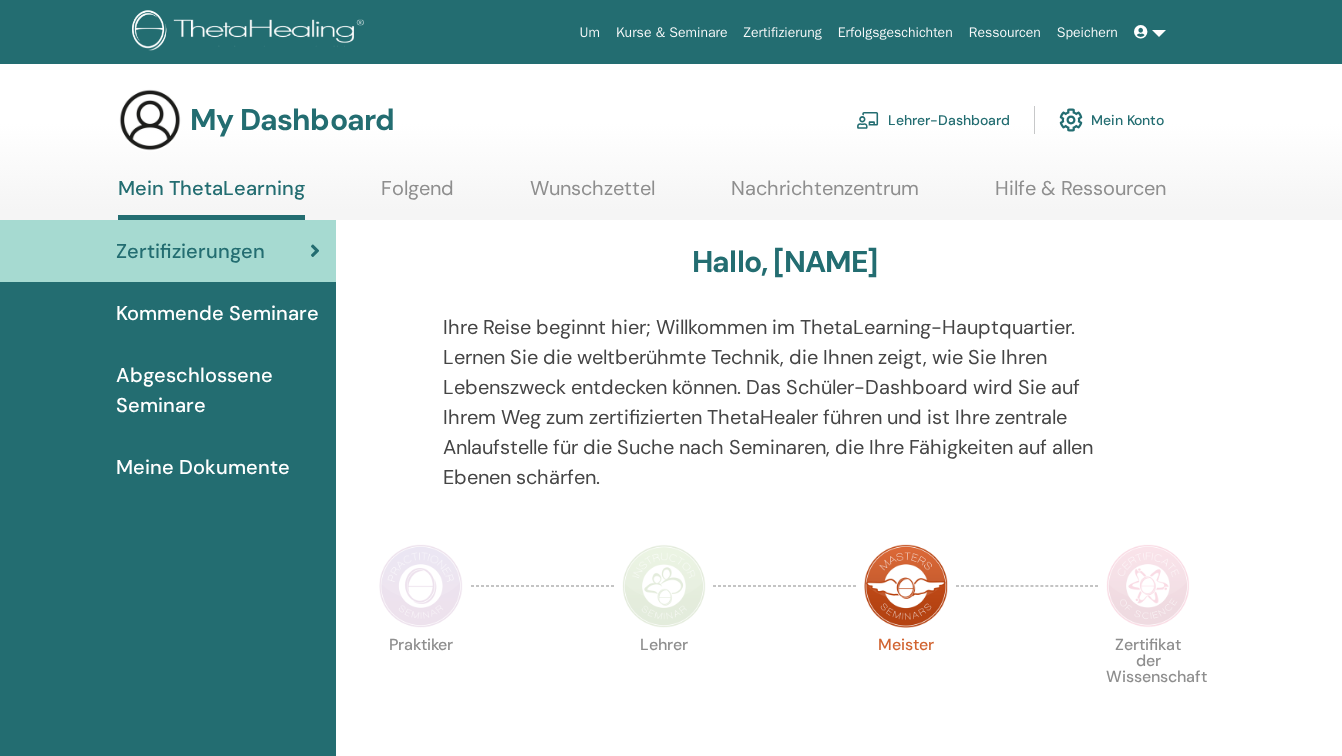 scroll, scrollTop: 0, scrollLeft: 0, axis: both 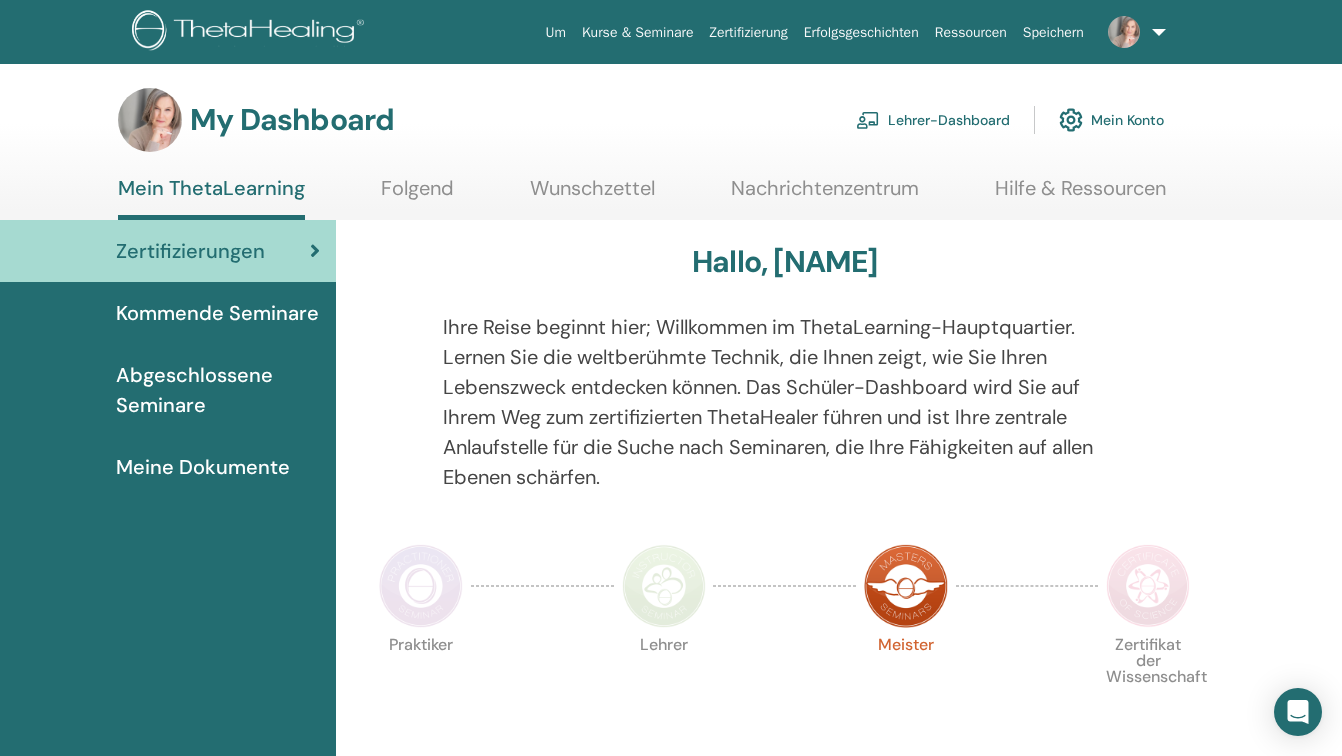 click on "Lehrer-Dashboard" at bounding box center [933, 120] 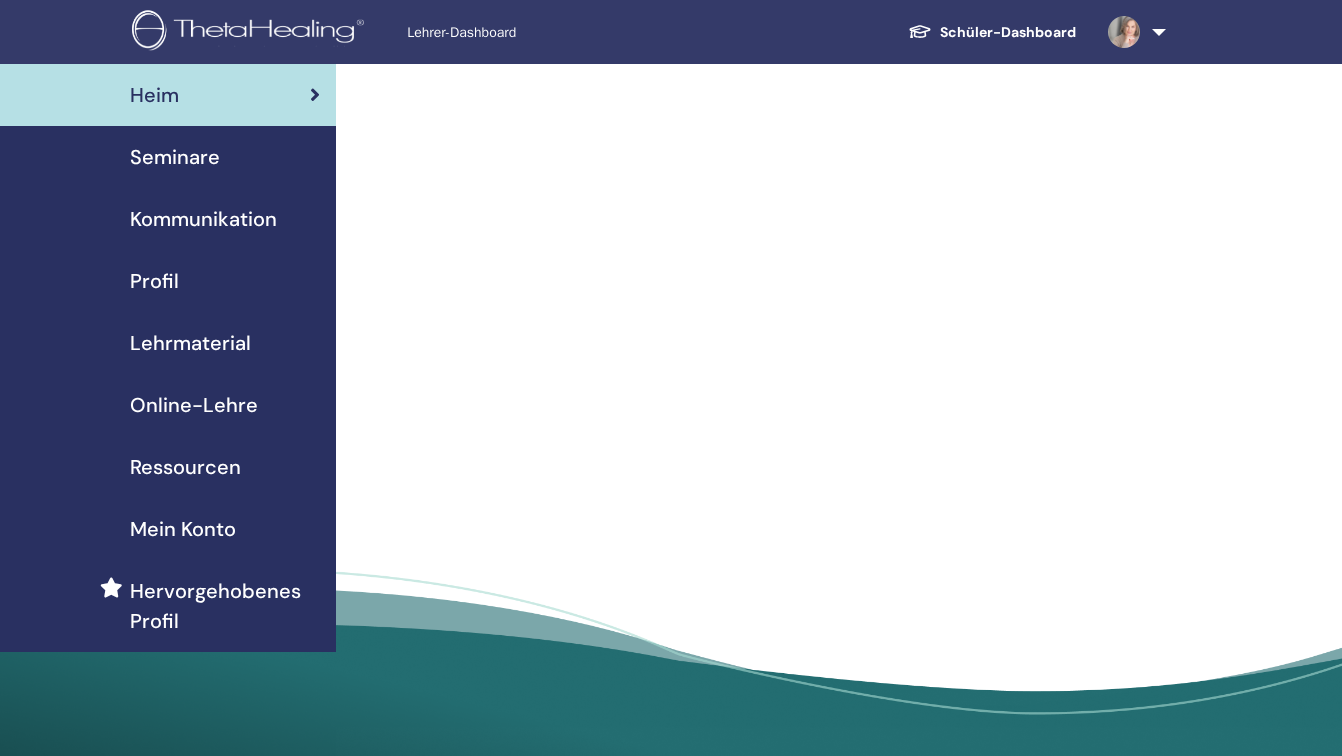scroll, scrollTop: 0, scrollLeft: 0, axis: both 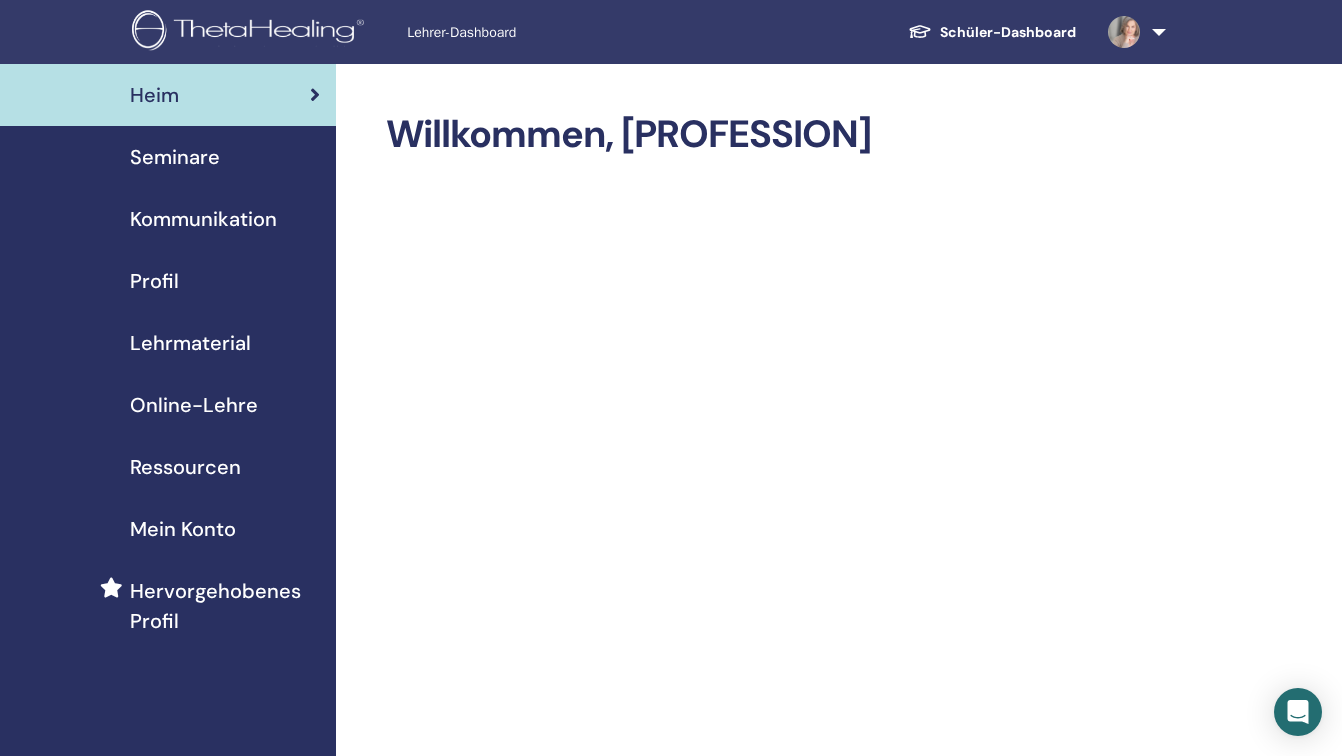 click on "Seminare" at bounding box center (175, 157) 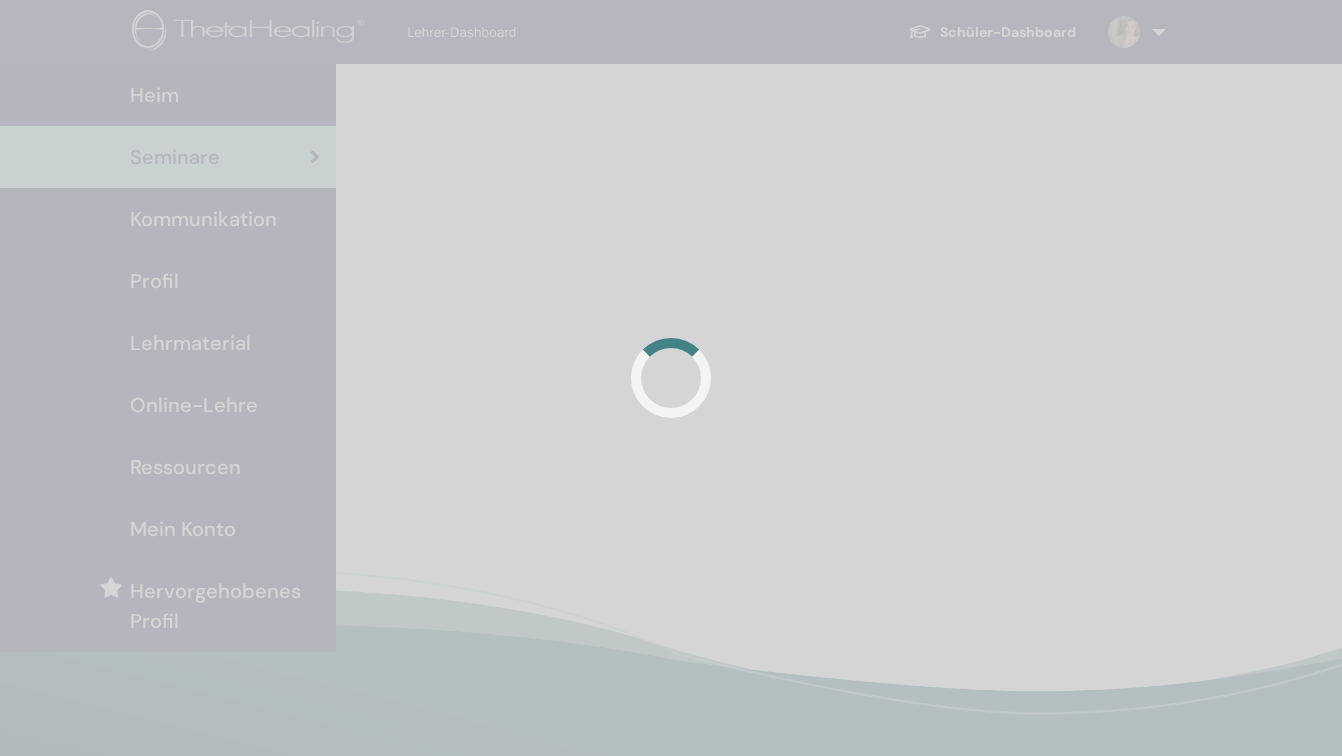 scroll, scrollTop: 0, scrollLeft: 0, axis: both 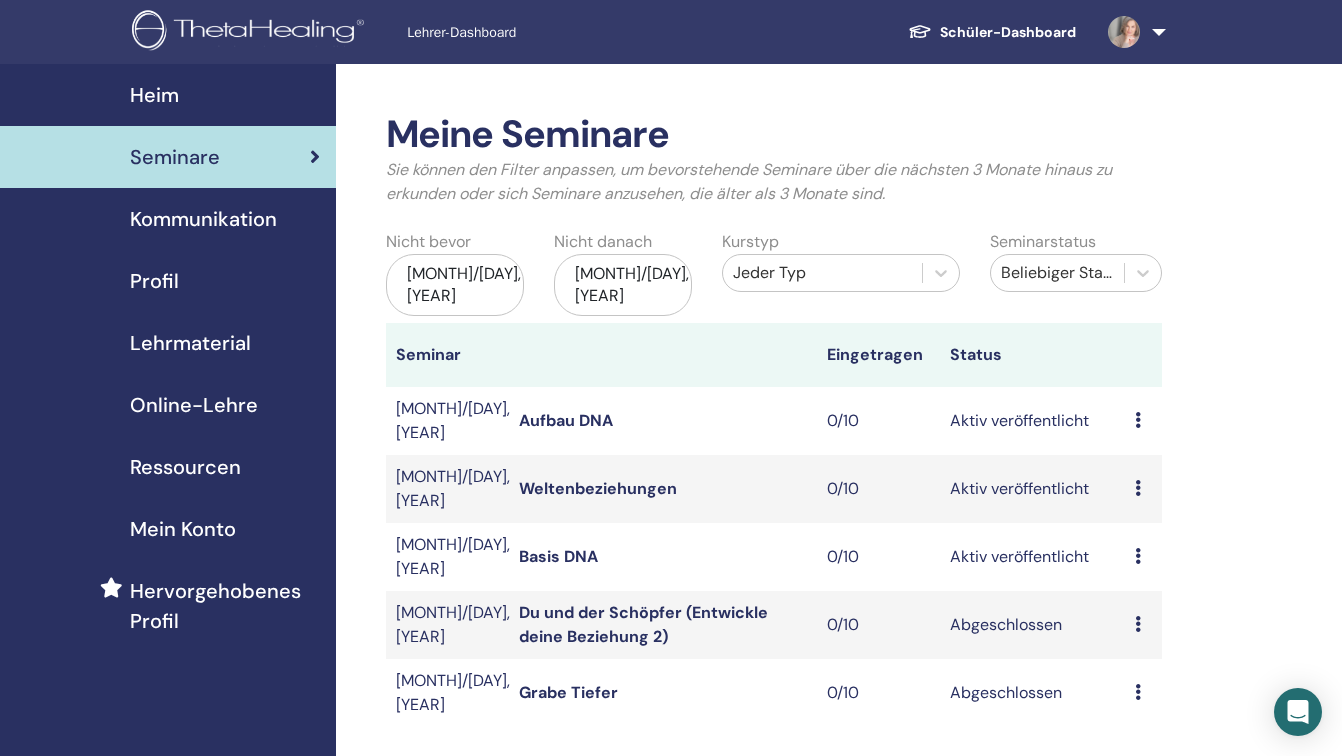 click on "Basis DNA" at bounding box center [558, 556] 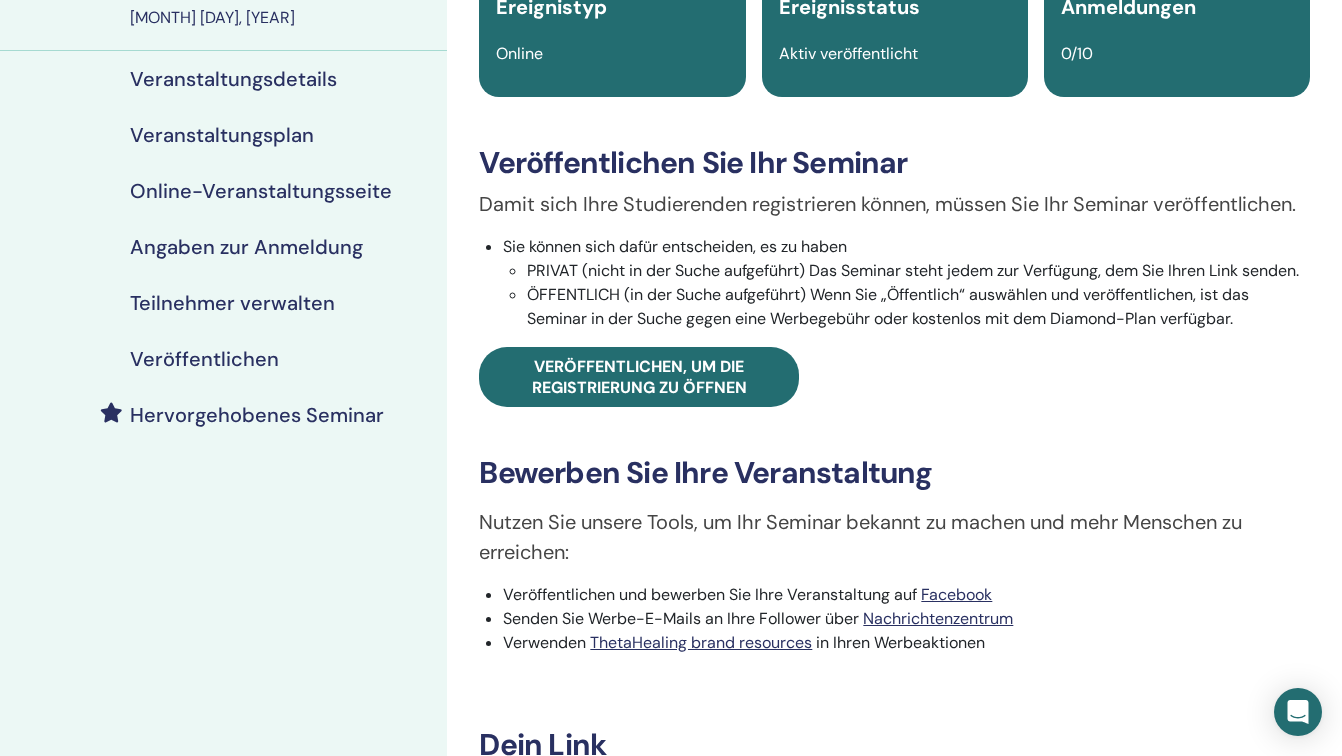 scroll, scrollTop: 0, scrollLeft: 0, axis: both 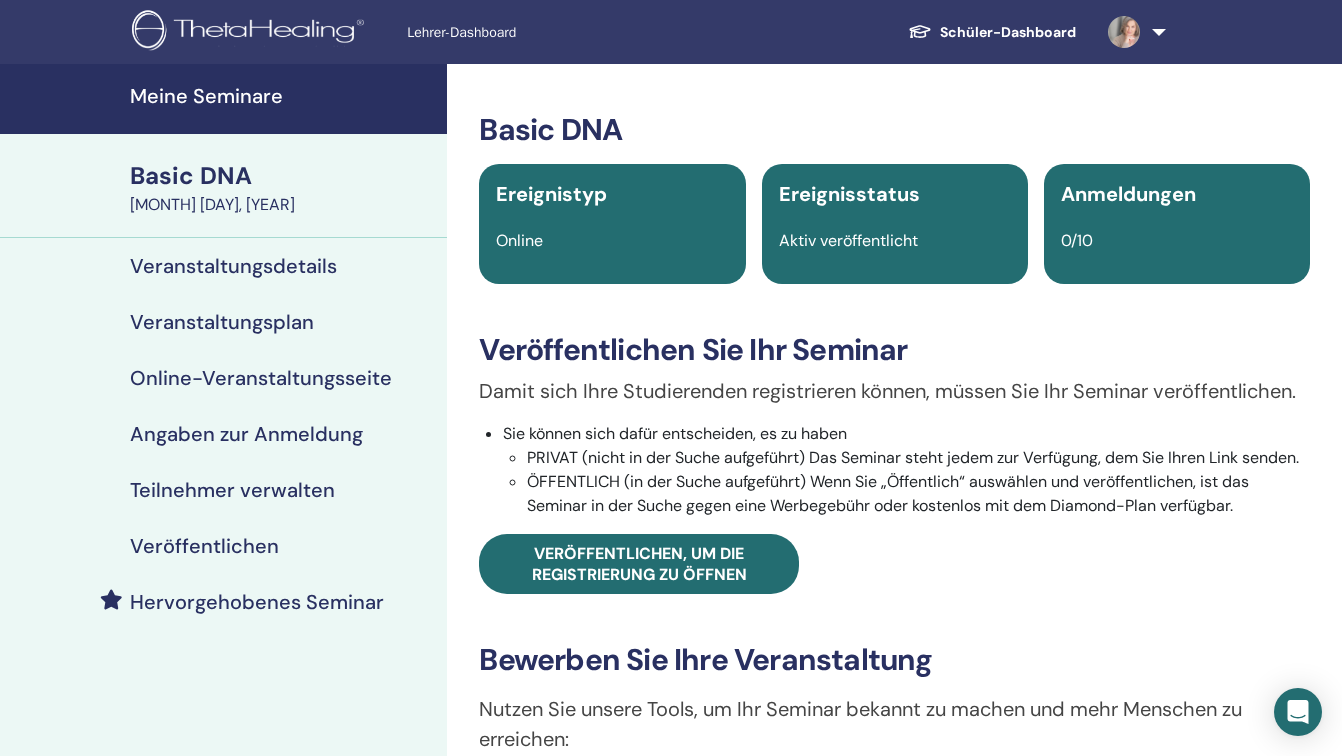 click on "Veranstaltungsdetails" at bounding box center [233, 266] 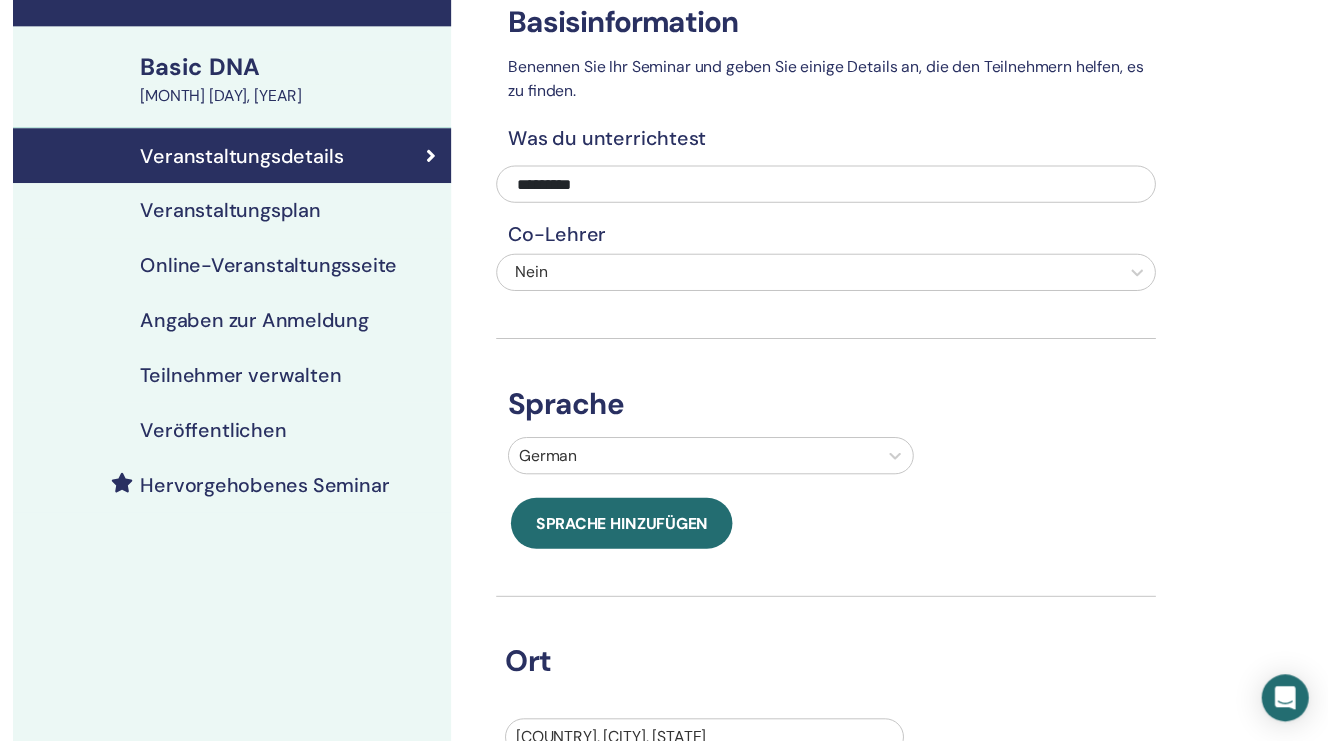 scroll, scrollTop: 0, scrollLeft: 0, axis: both 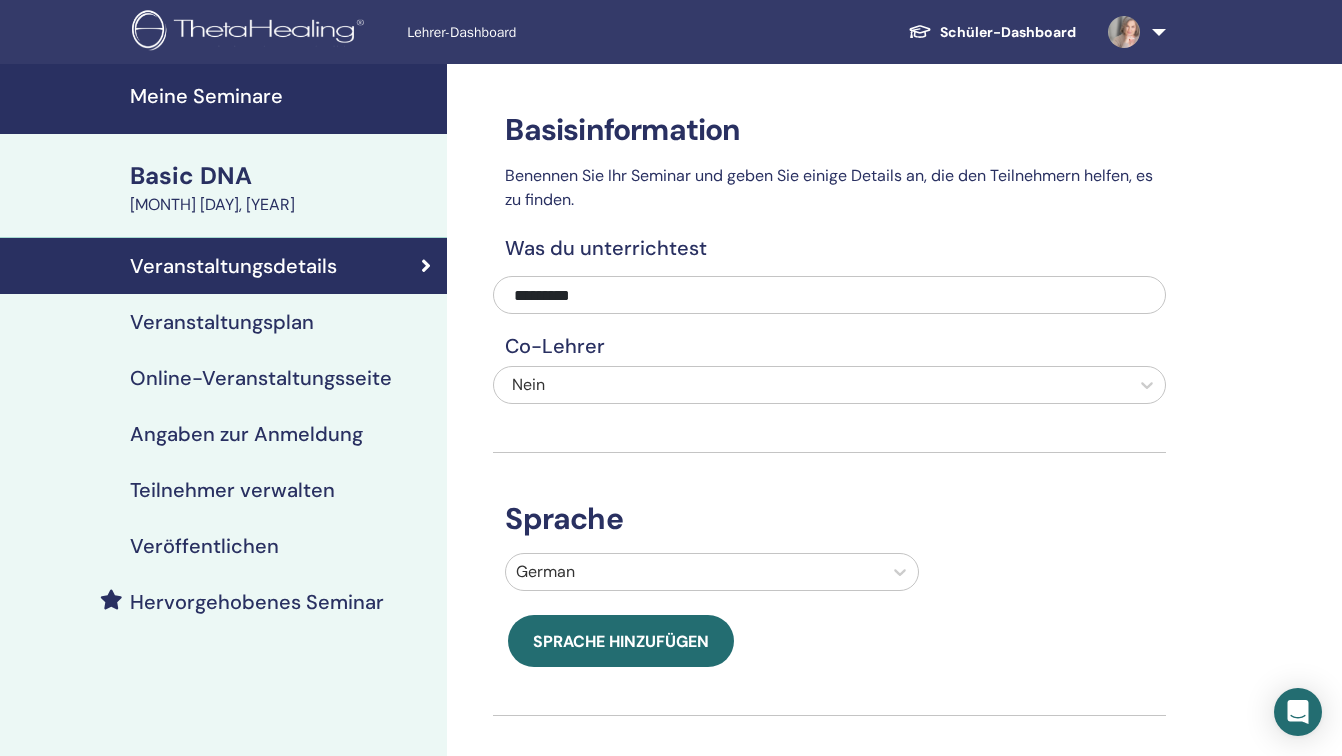 click on "Veranstaltungsplan" at bounding box center (222, 322) 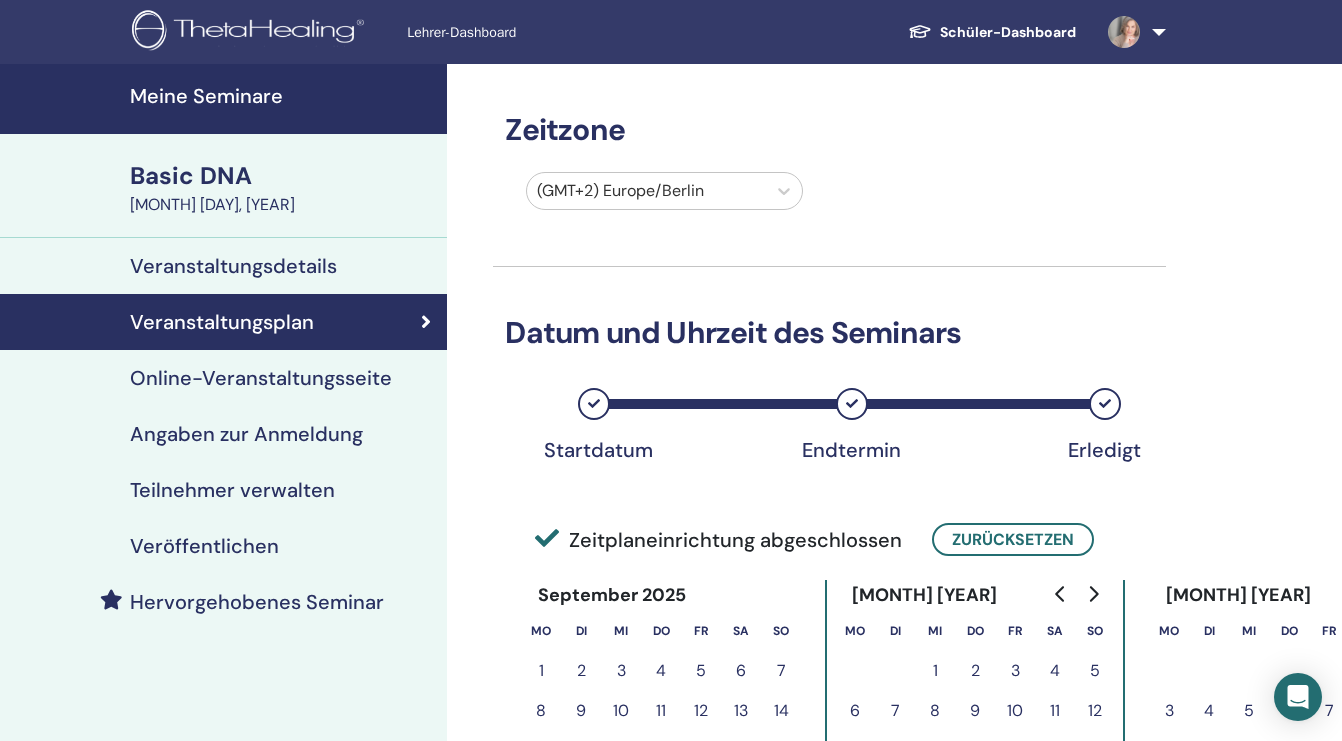 scroll, scrollTop: 200, scrollLeft: 0, axis: vertical 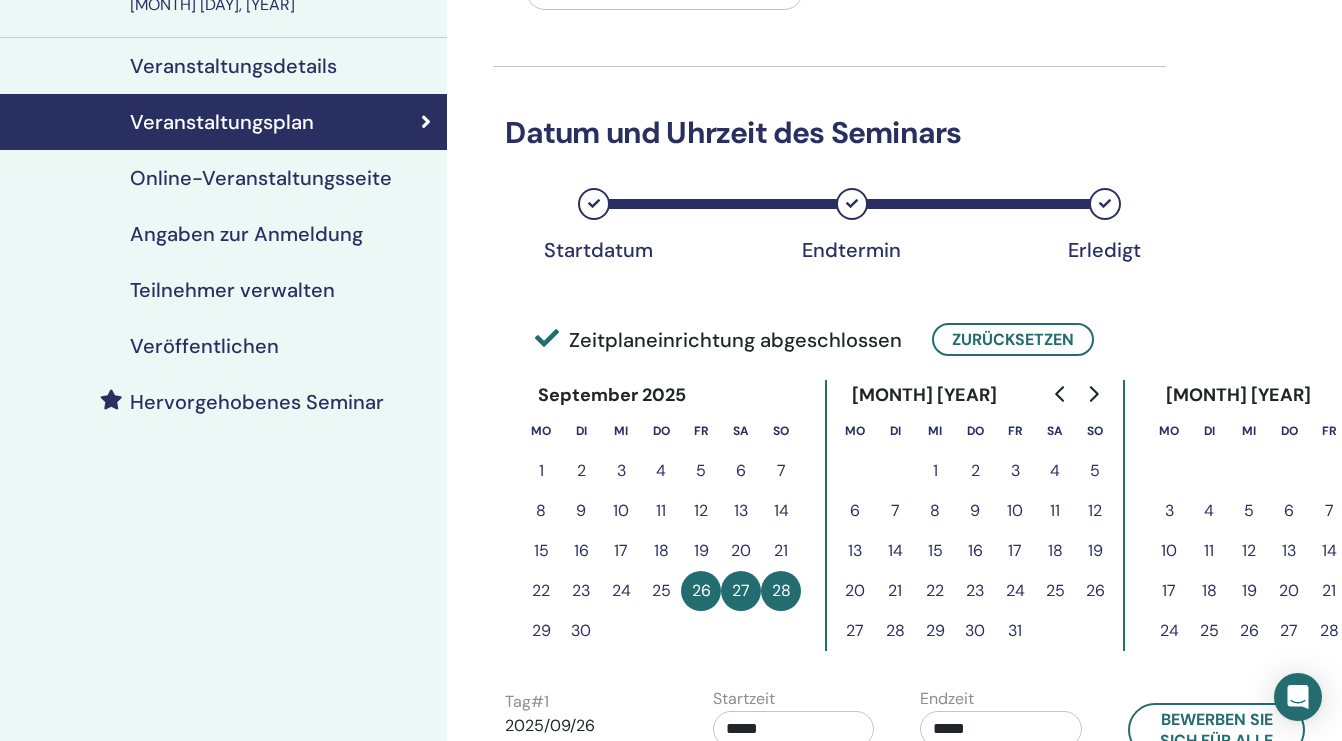 click on "3" at bounding box center (1015, 471) 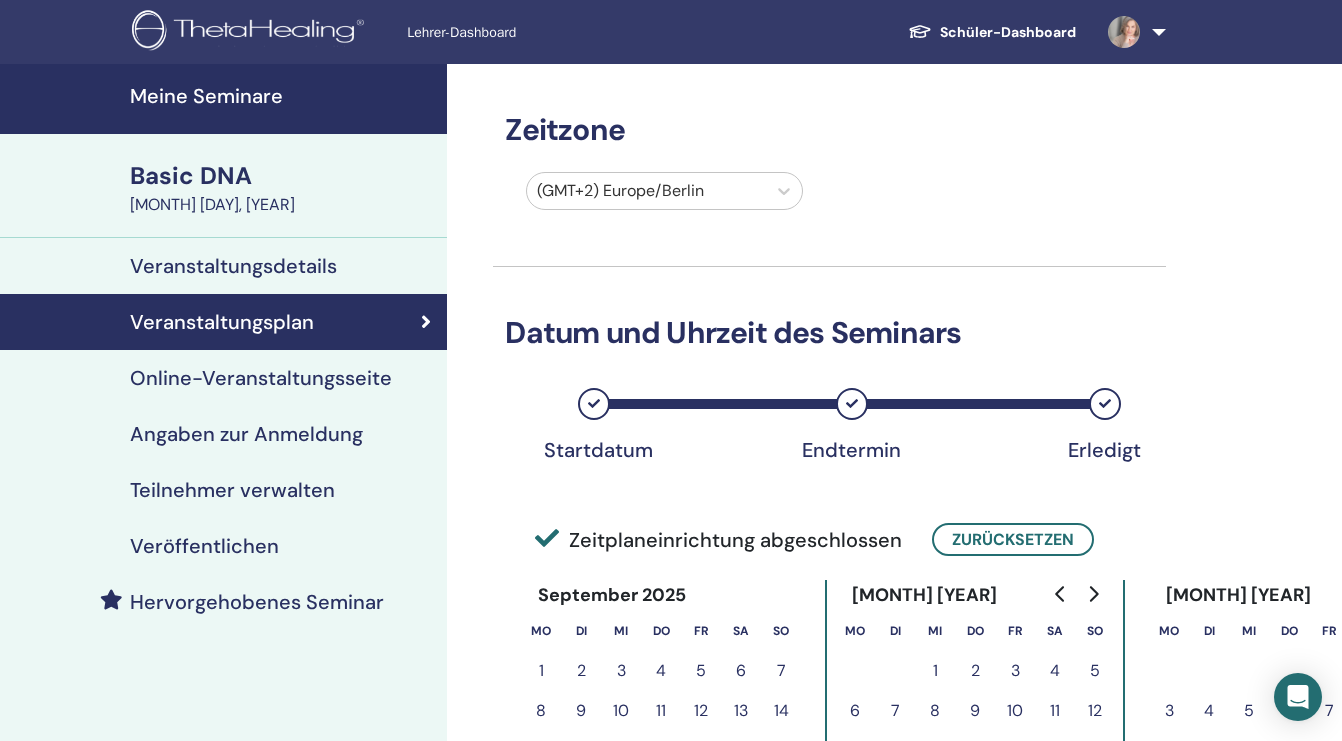 scroll, scrollTop: 200, scrollLeft: 0, axis: vertical 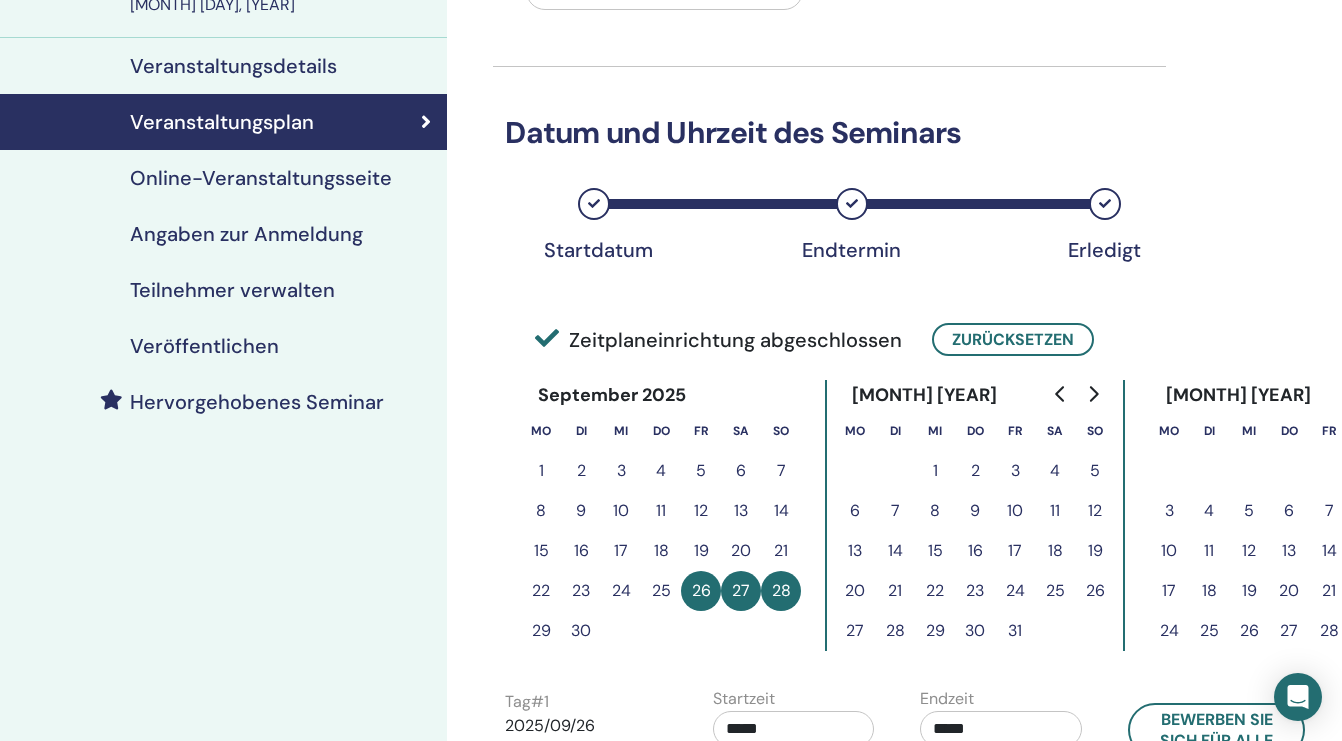 click on "26" at bounding box center [701, 591] 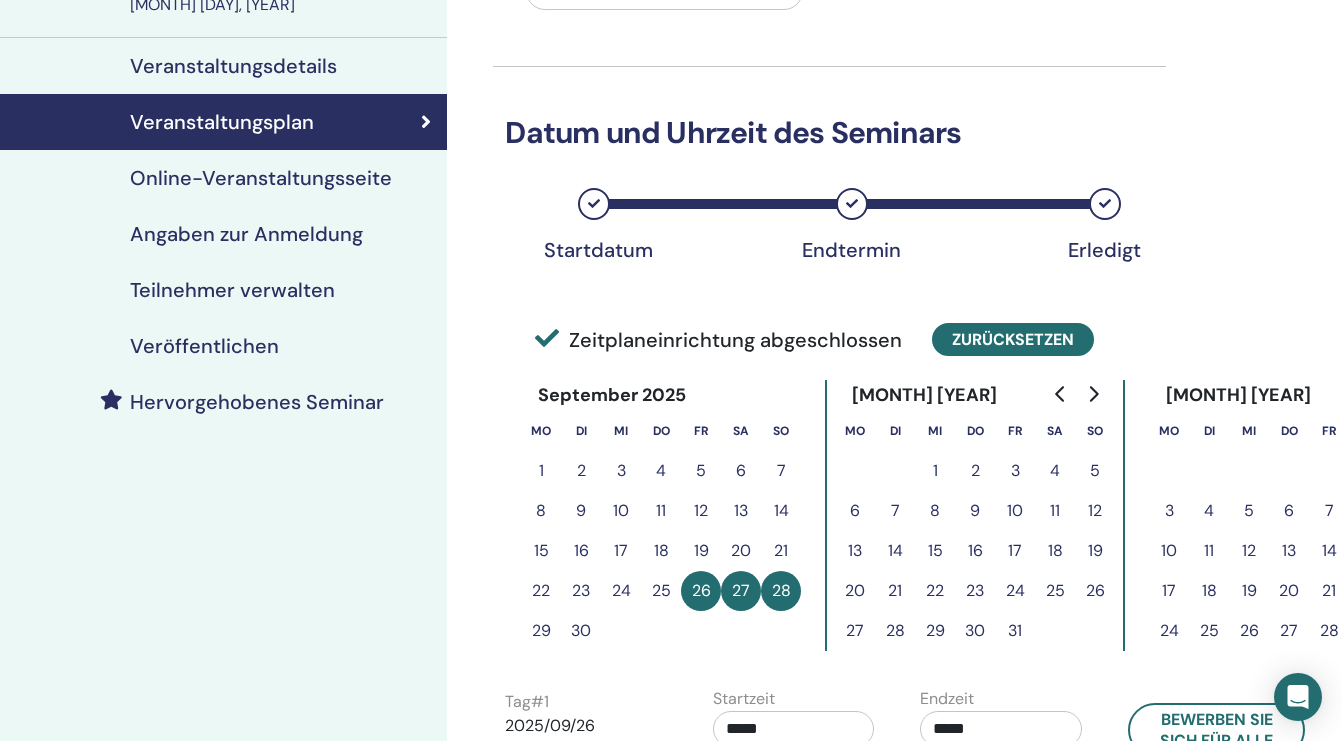 click on "Zurücksetzen" at bounding box center [1013, 339] 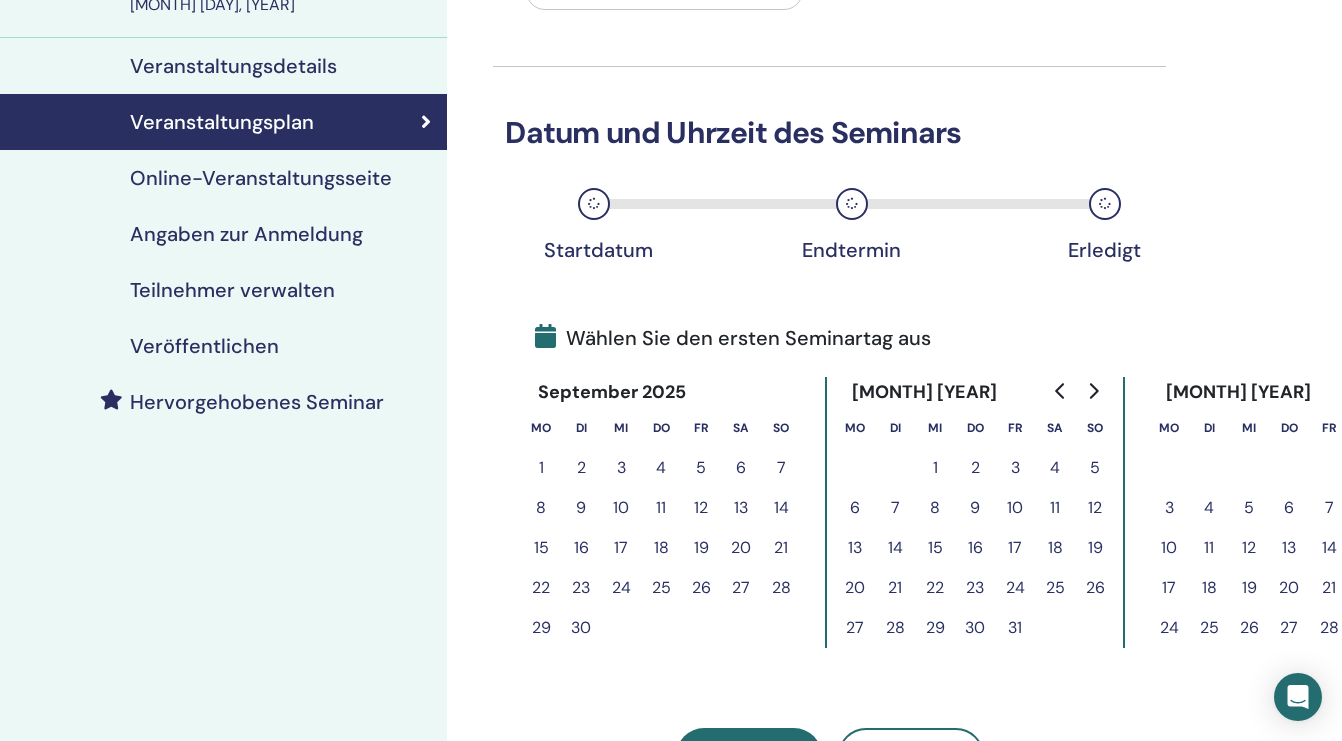 click on "3" at bounding box center (1015, 468) 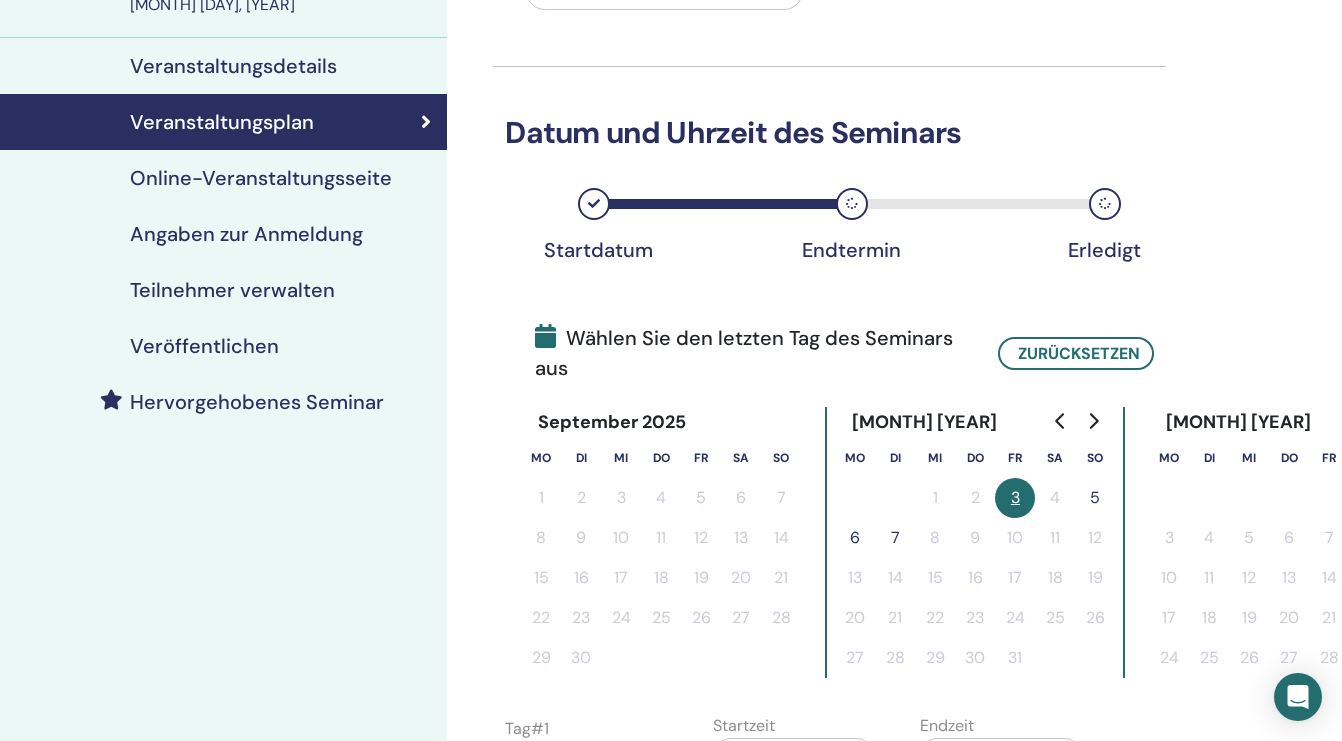 click at bounding box center (594, 204) 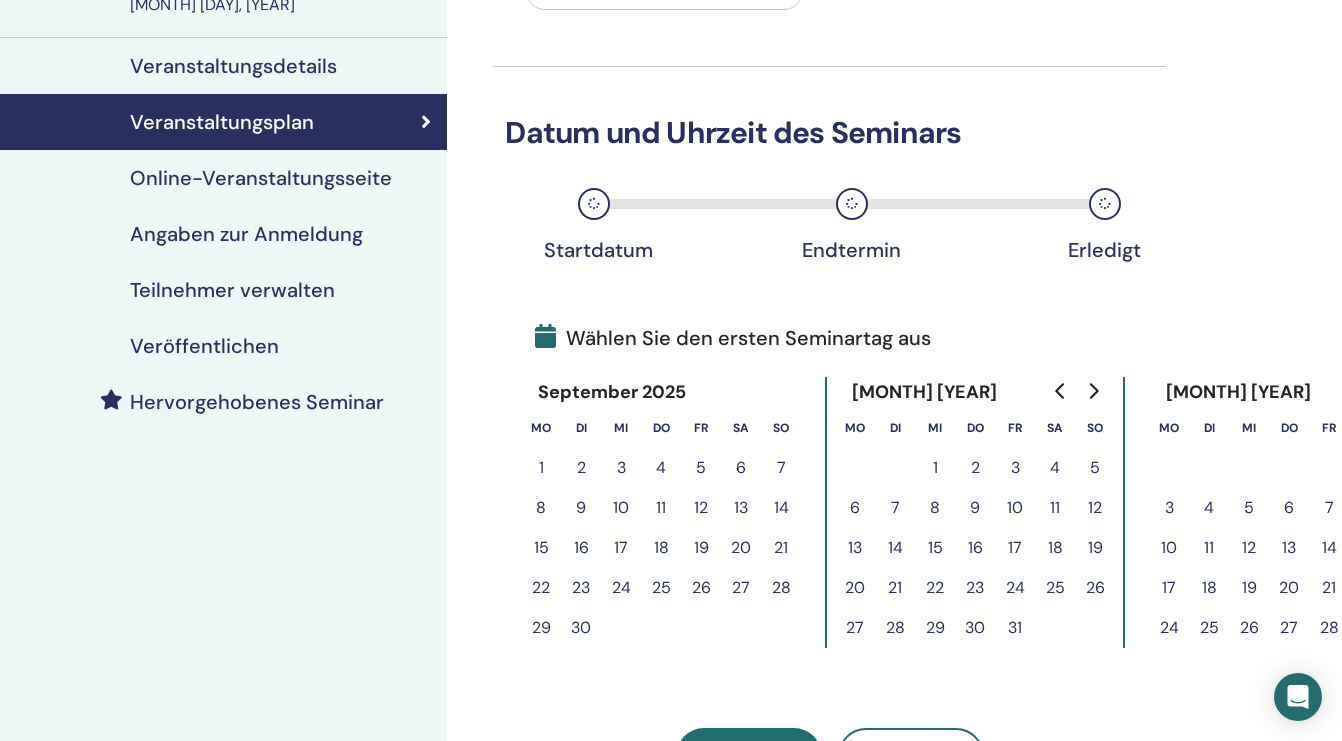 click at bounding box center (594, 204) 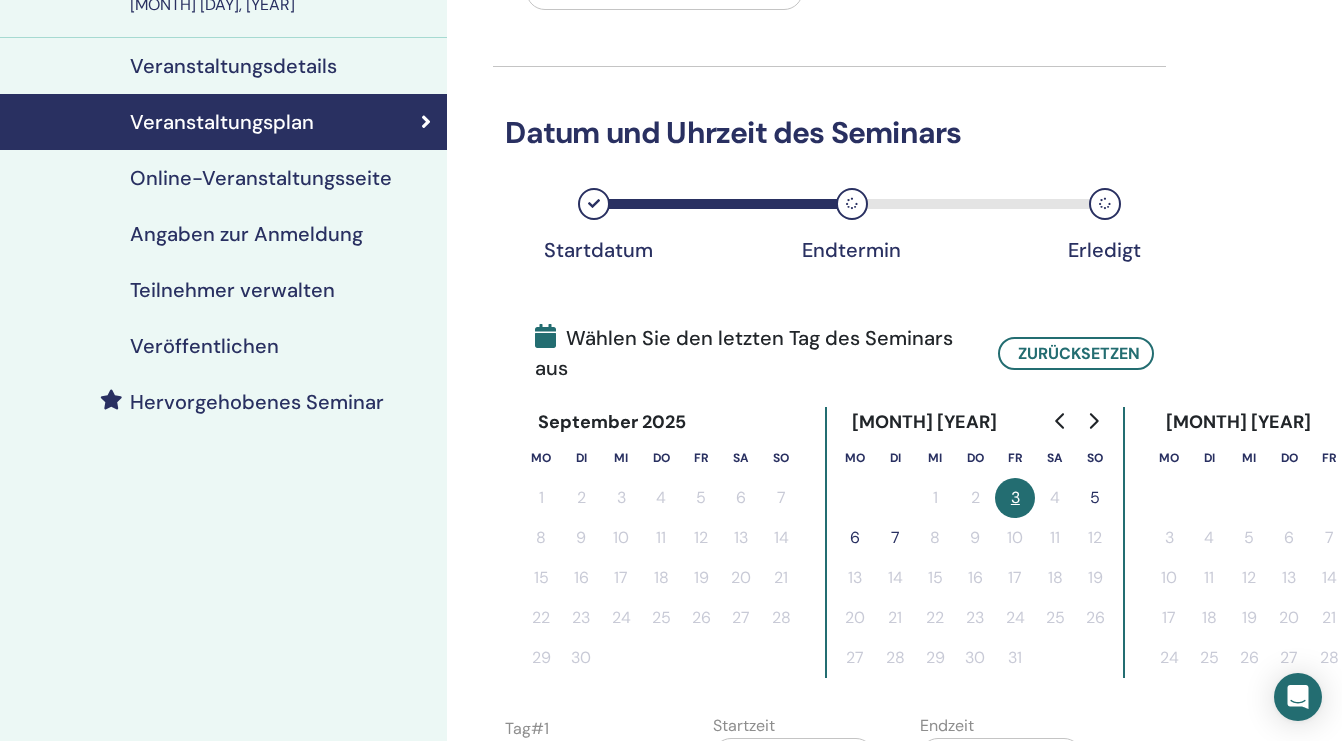click on "5" at bounding box center [1095, 498] 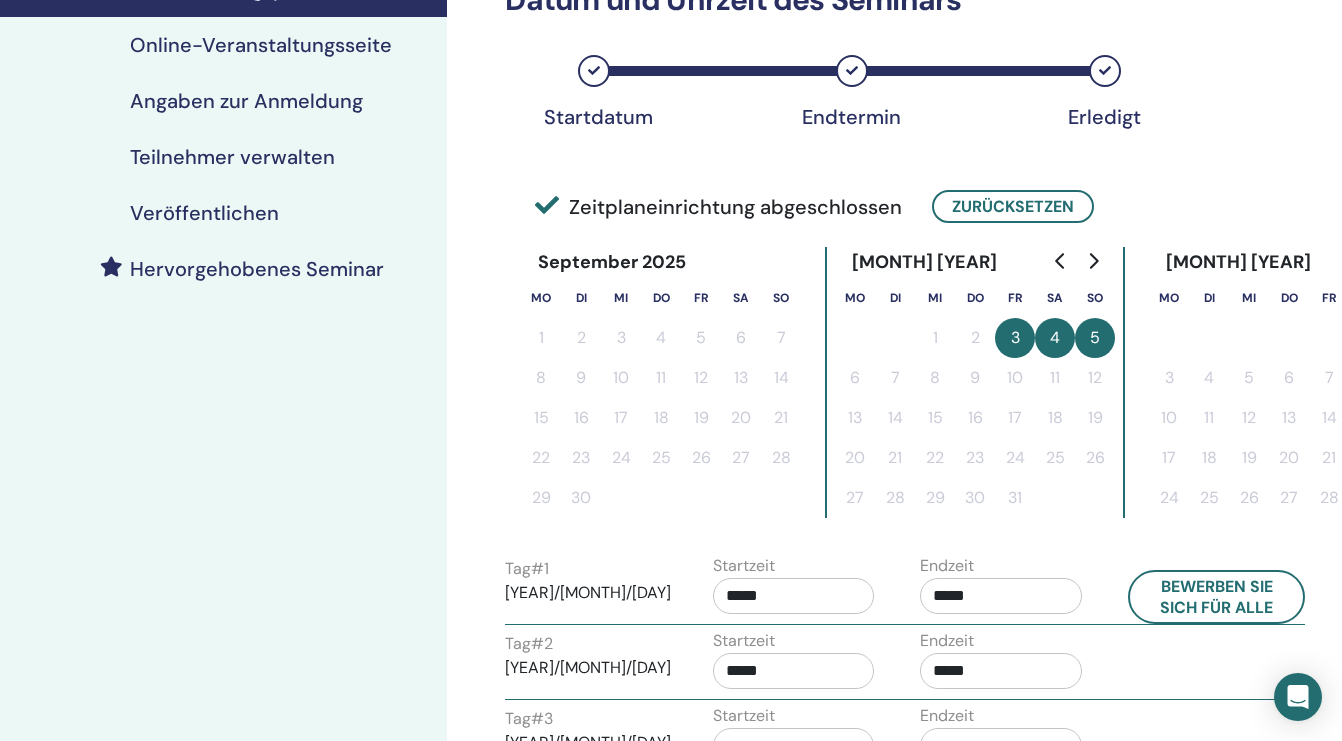 scroll, scrollTop: 400, scrollLeft: 0, axis: vertical 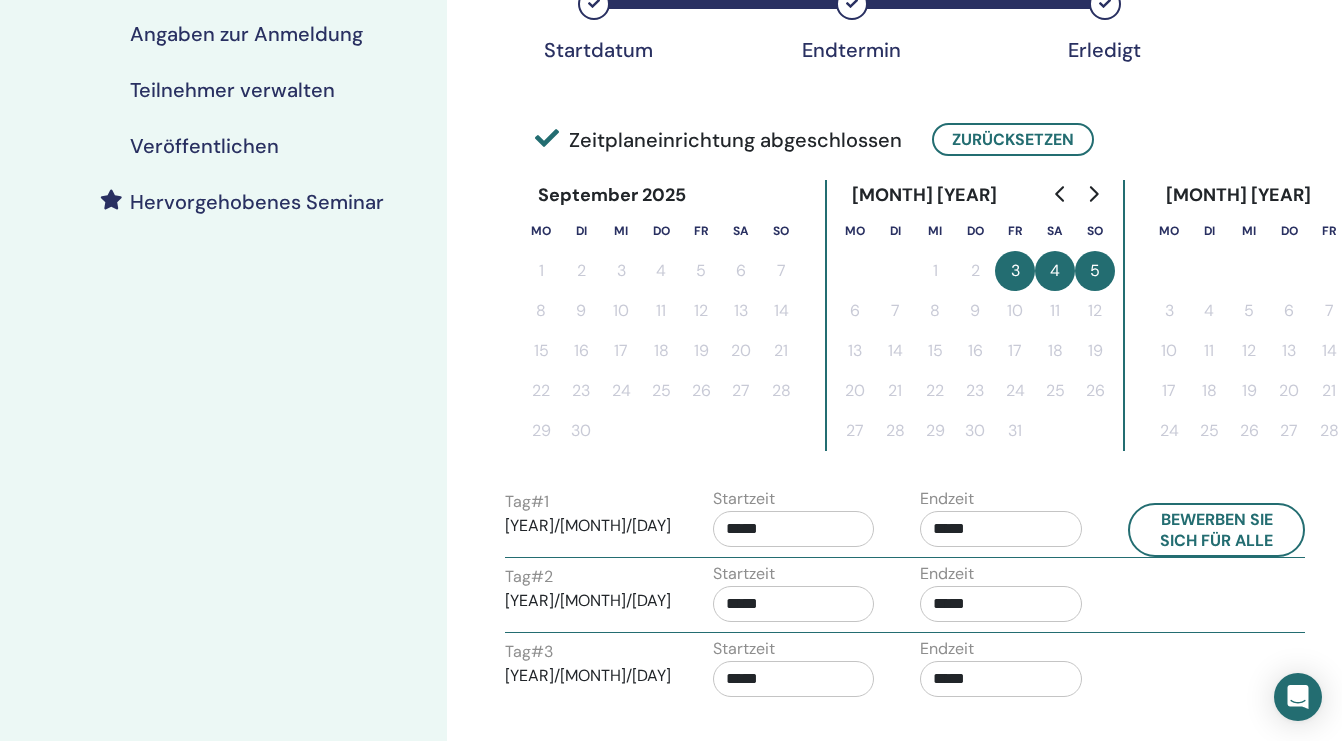 click on "*****" at bounding box center [794, 529] 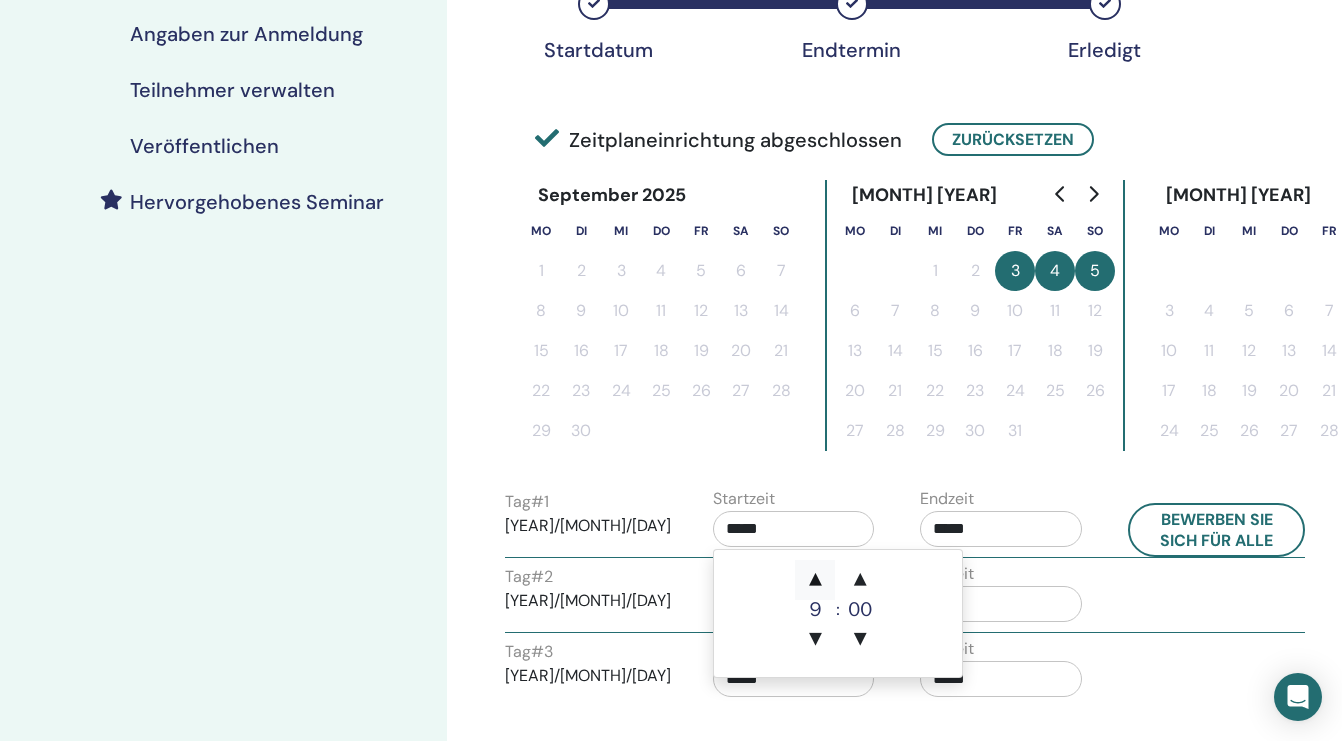 click on "▲" at bounding box center [815, 580] 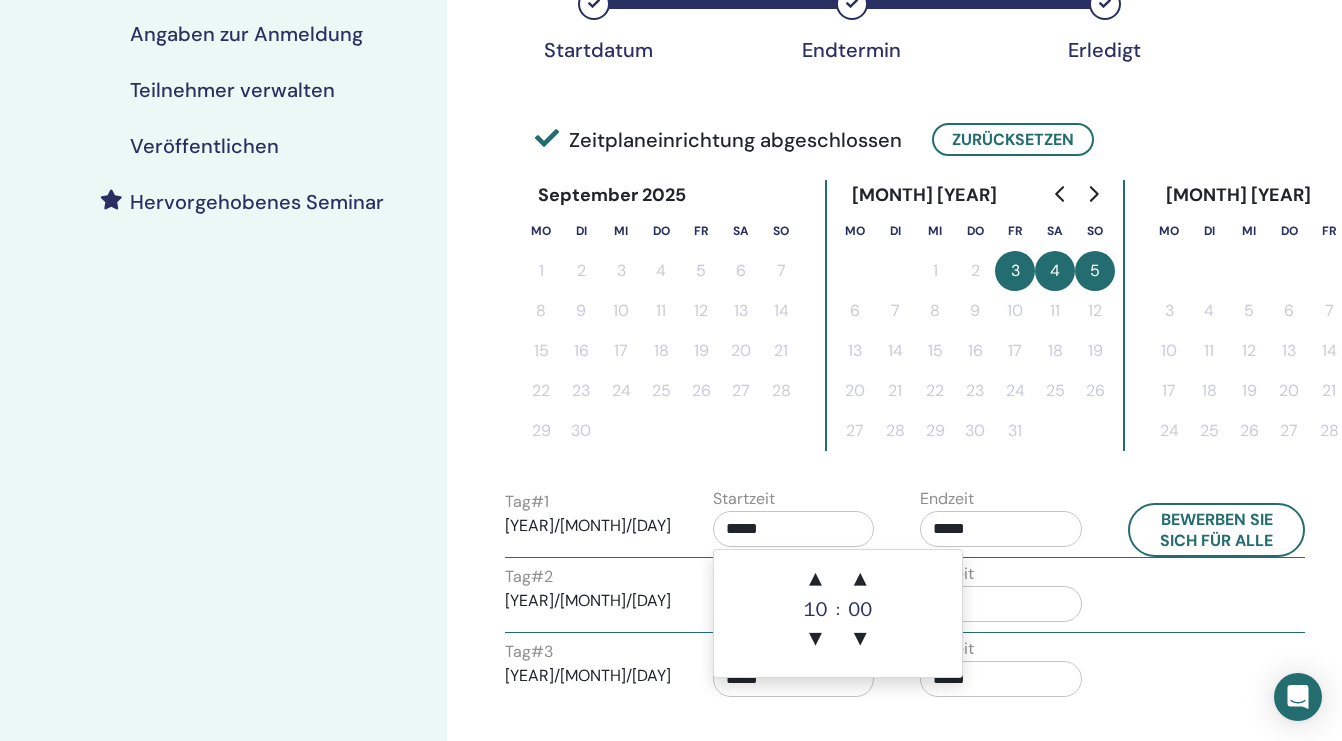 click on "*****" at bounding box center [1001, 529] 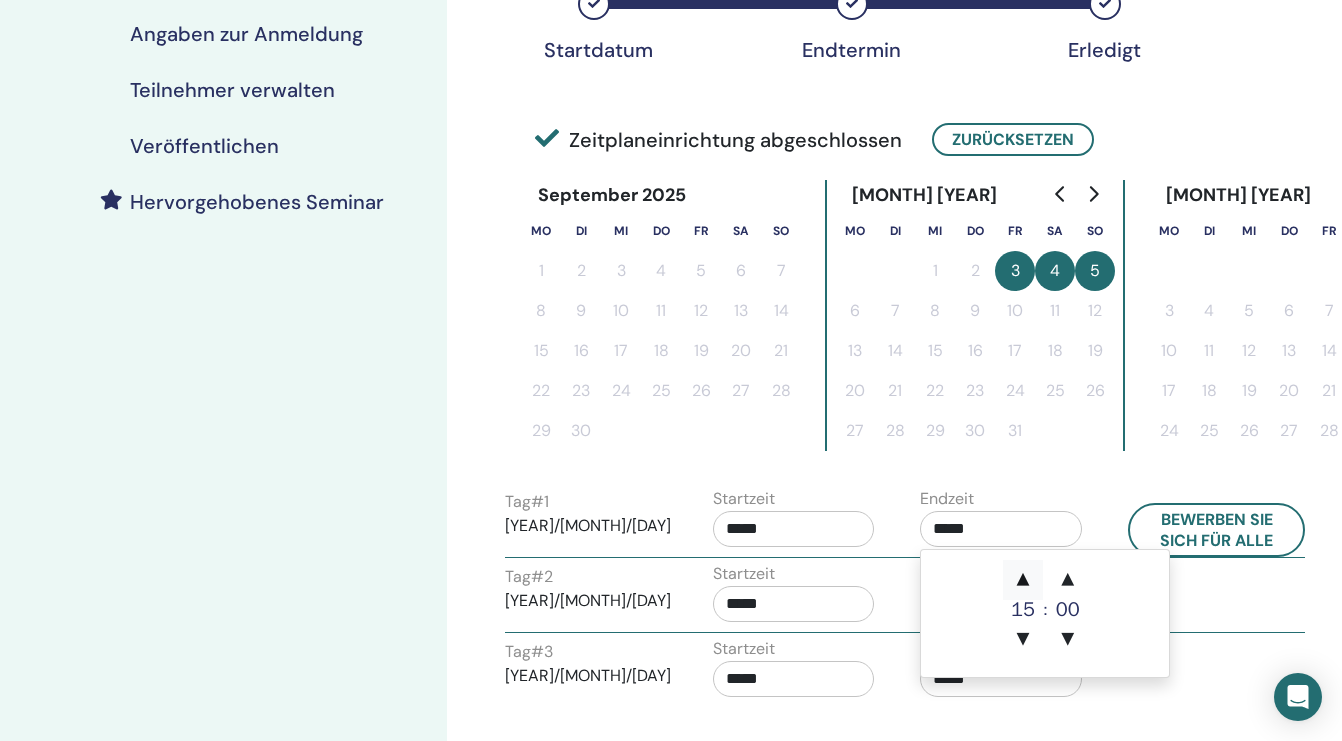 click on "▲" at bounding box center (1023, 580) 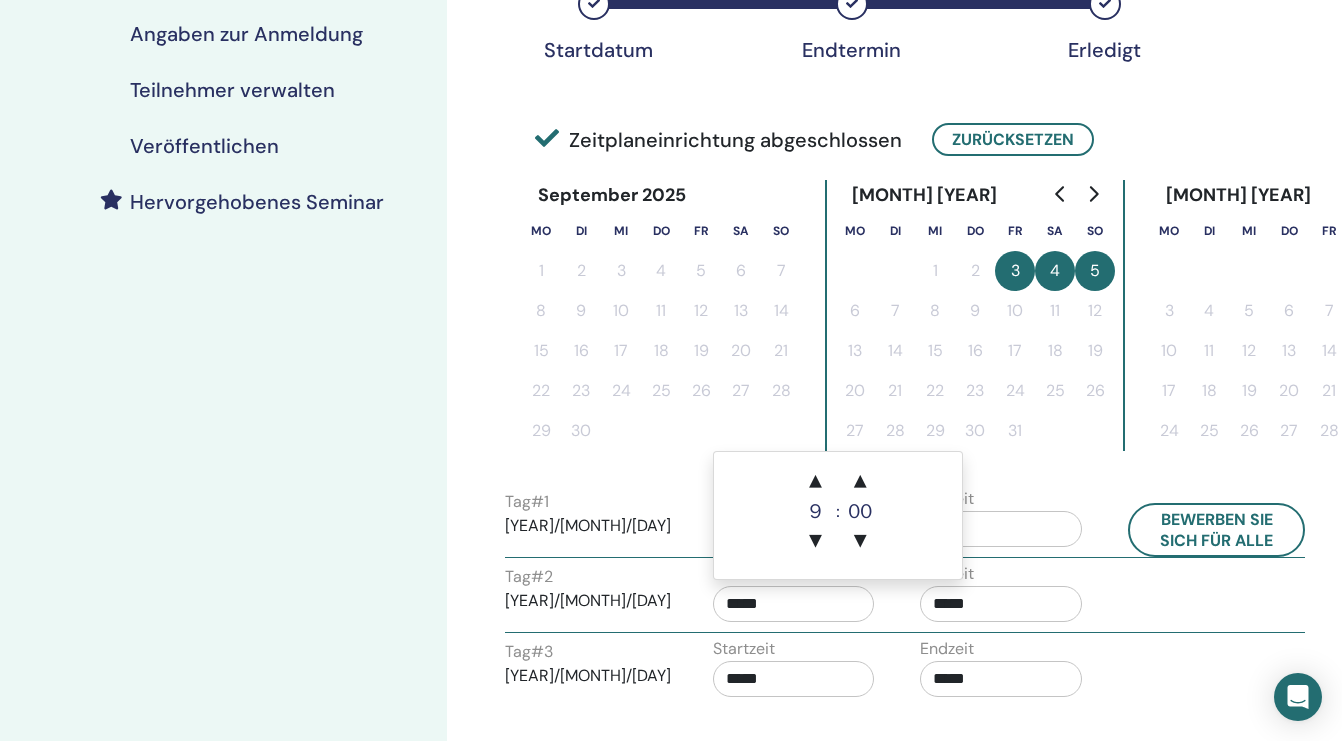 click on "*****" at bounding box center [794, 604] 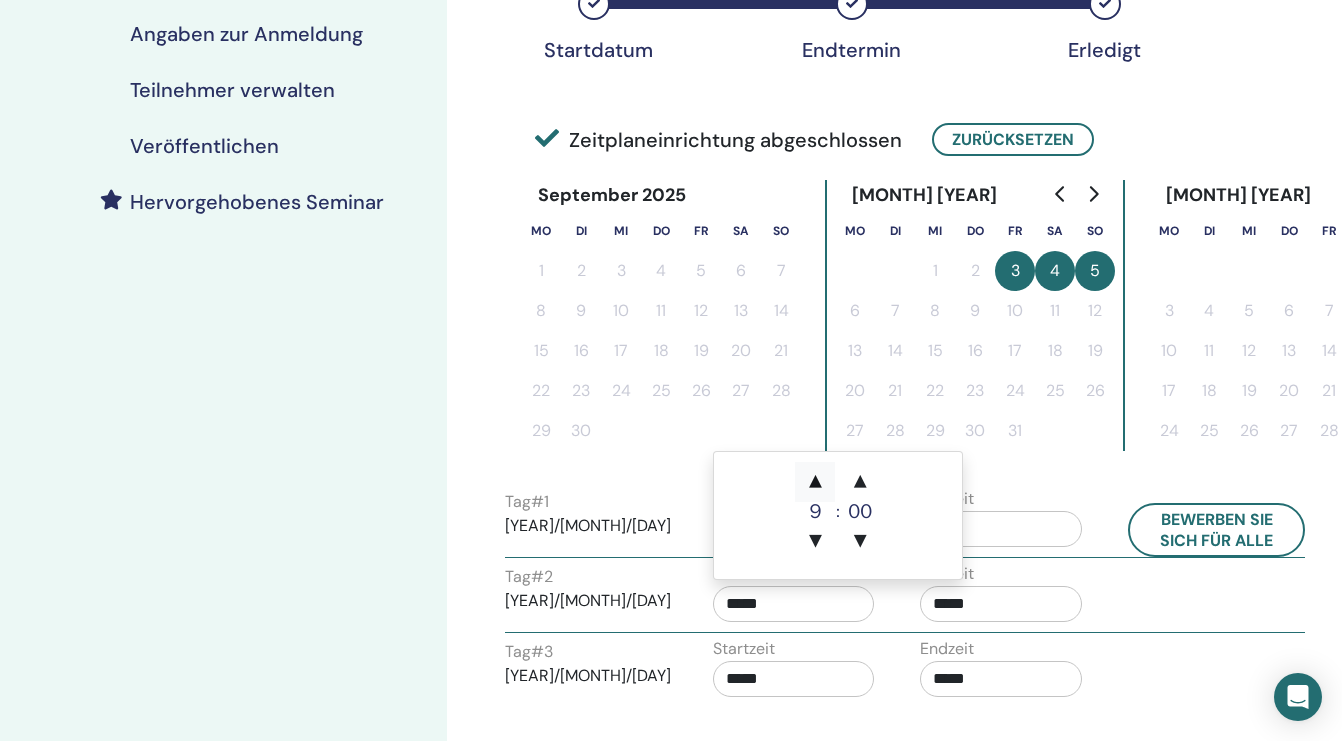 click on "▲" at bounding box center [815, 482] 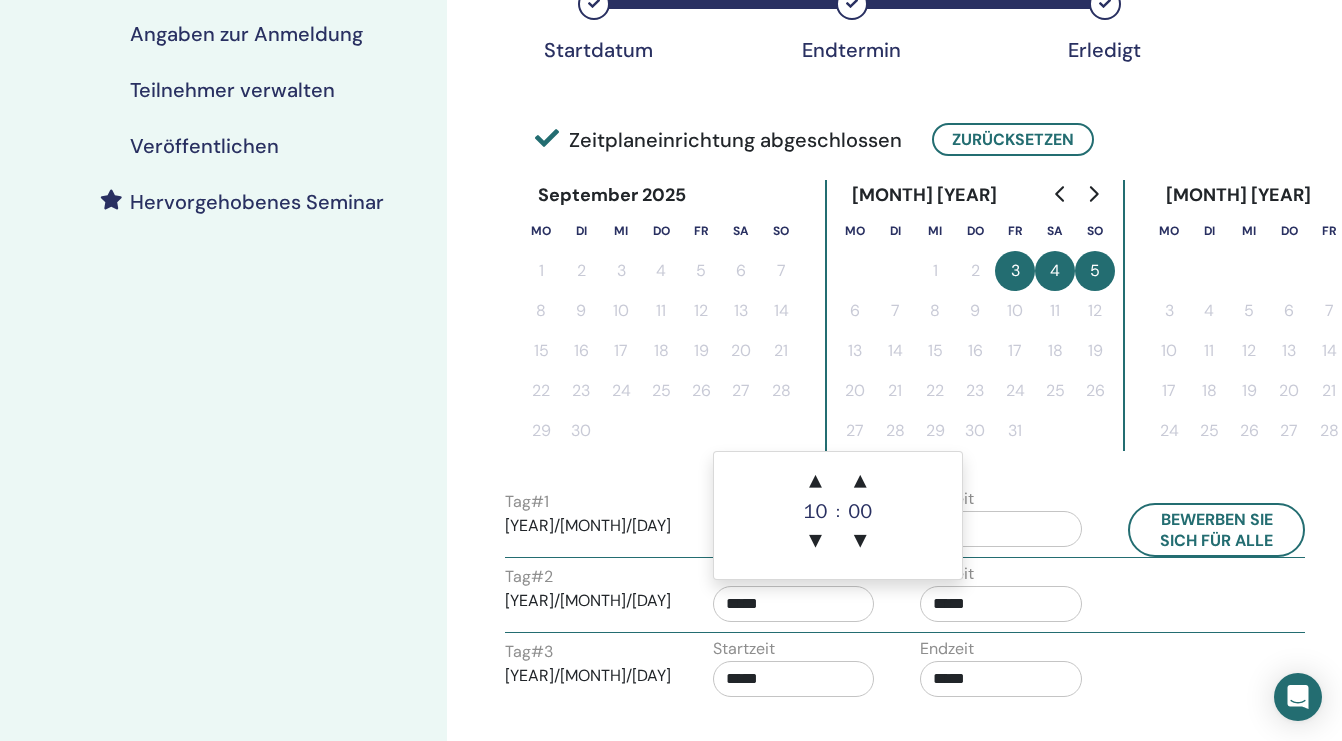 click on "*****" at bounding box center [1001, 604] 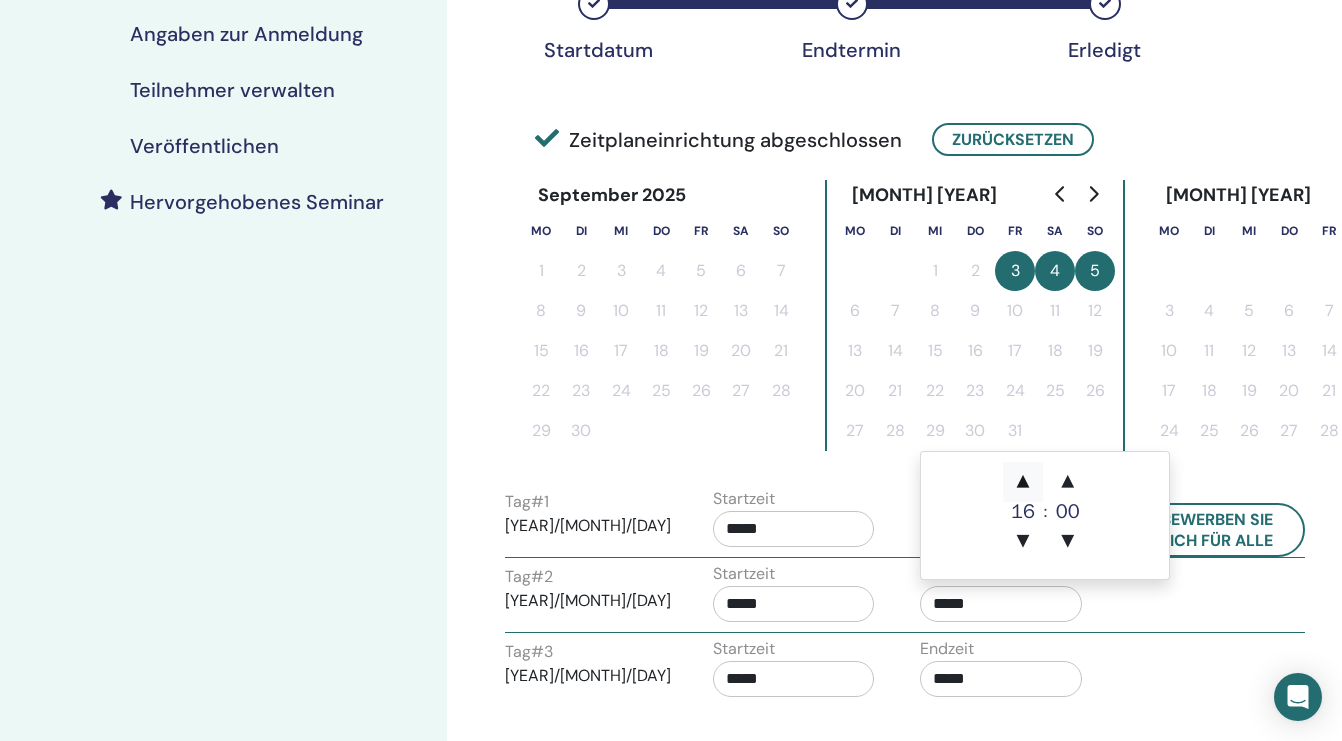 click on "▲" at bounding box center [1023, 482] 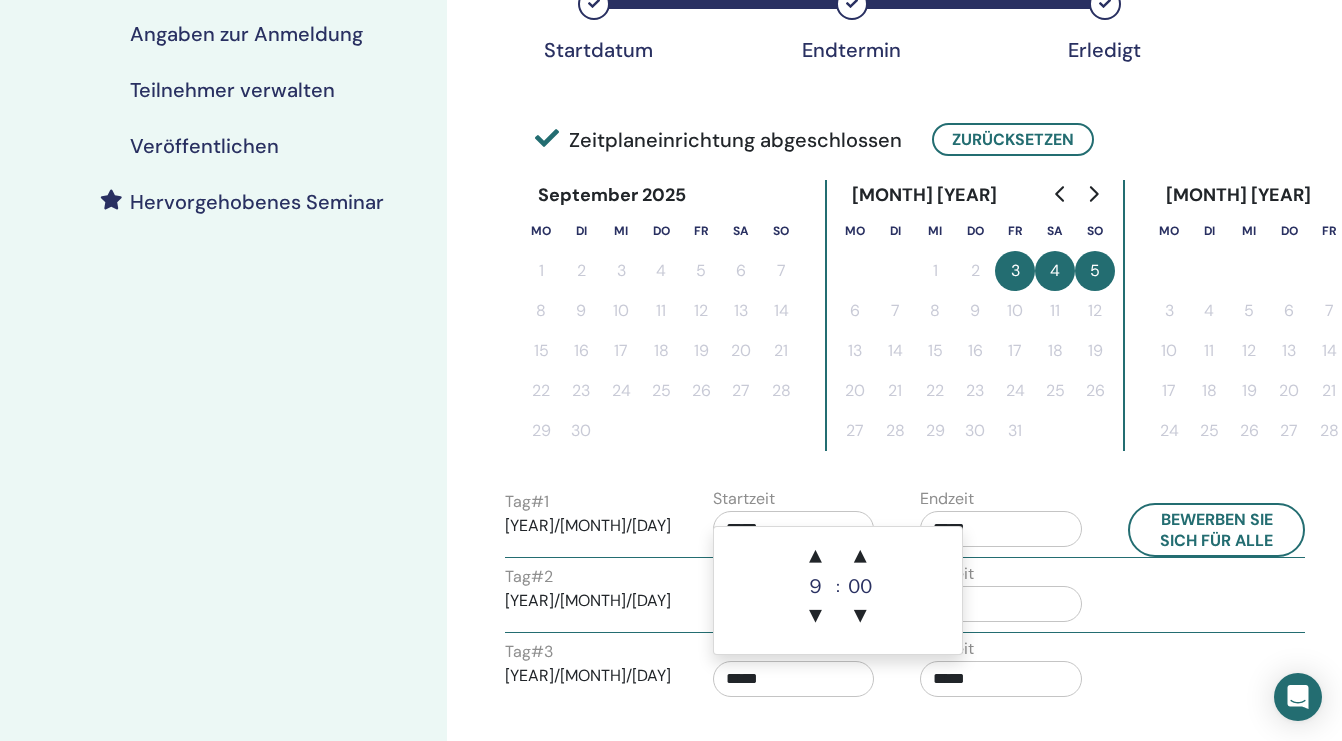 click on "*****" at bounding box center [794, 679] 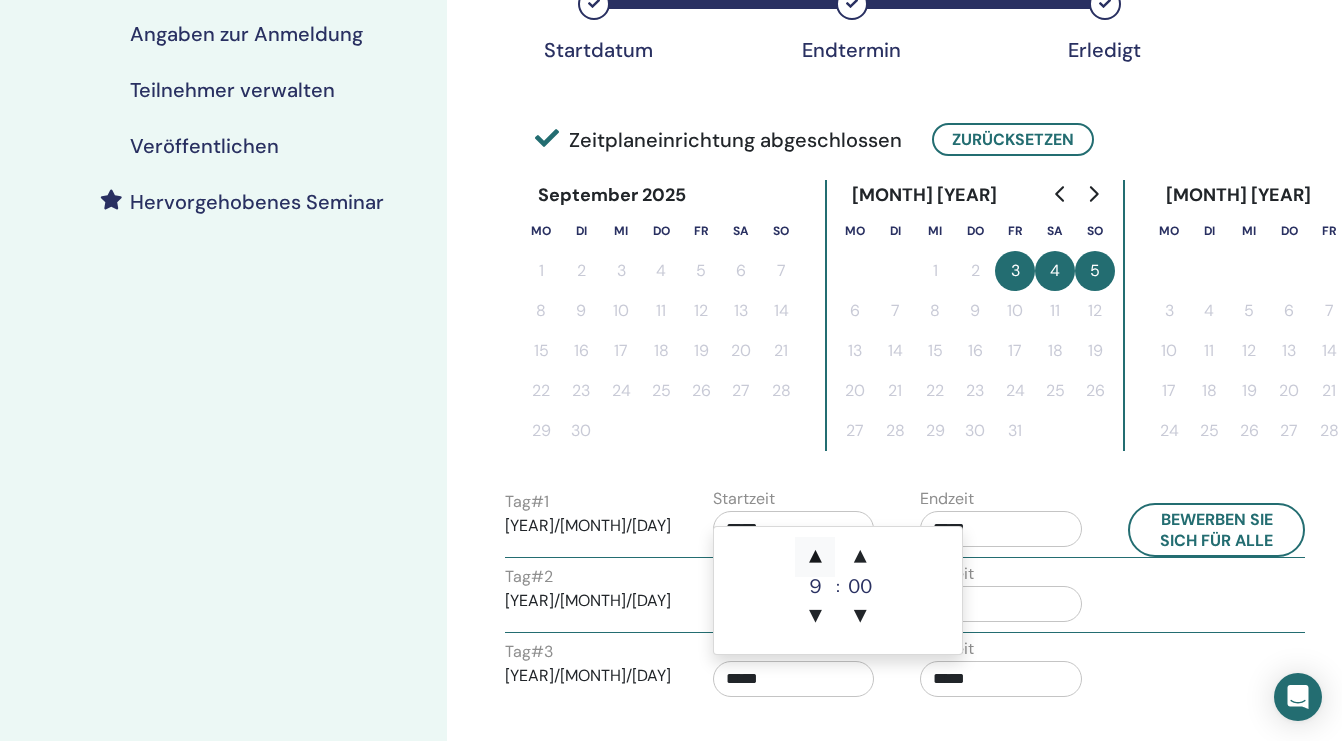click on "▲" at bounding box center [815, 557] 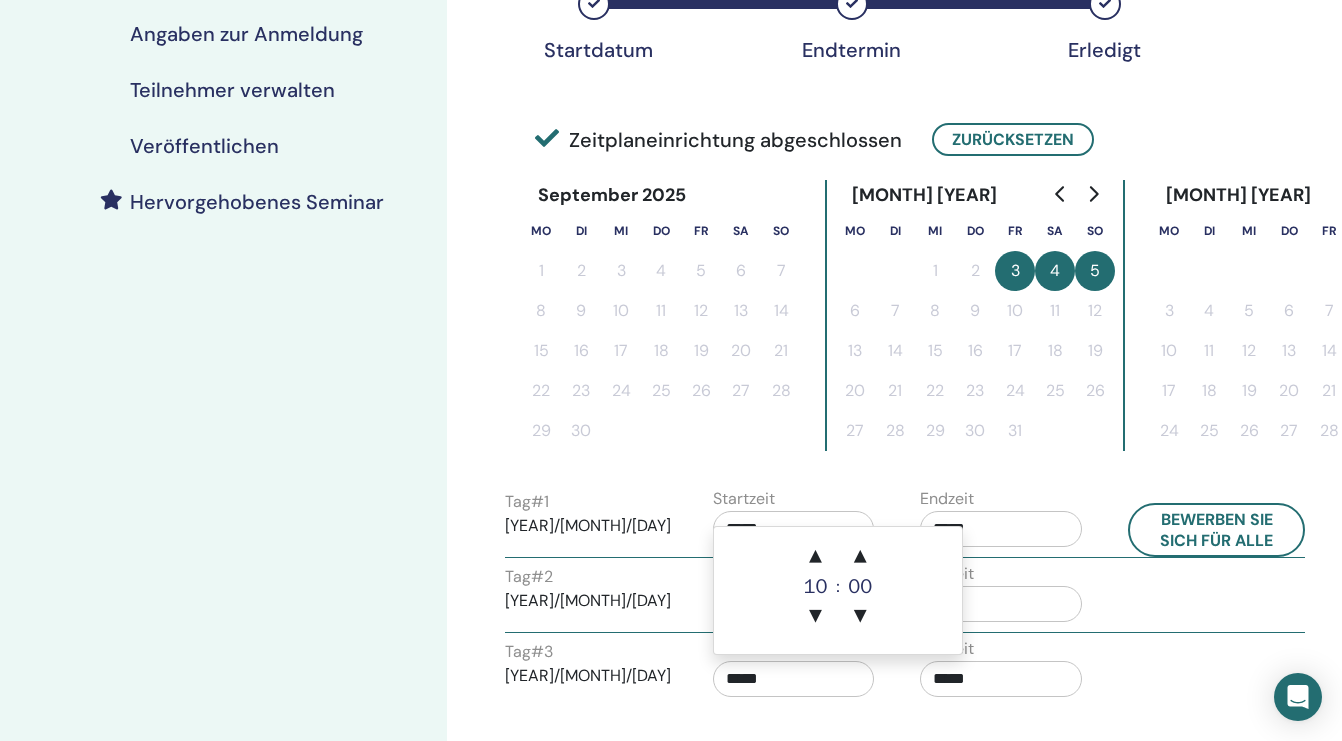 click on "*****" at bounding box center [1001, 679] 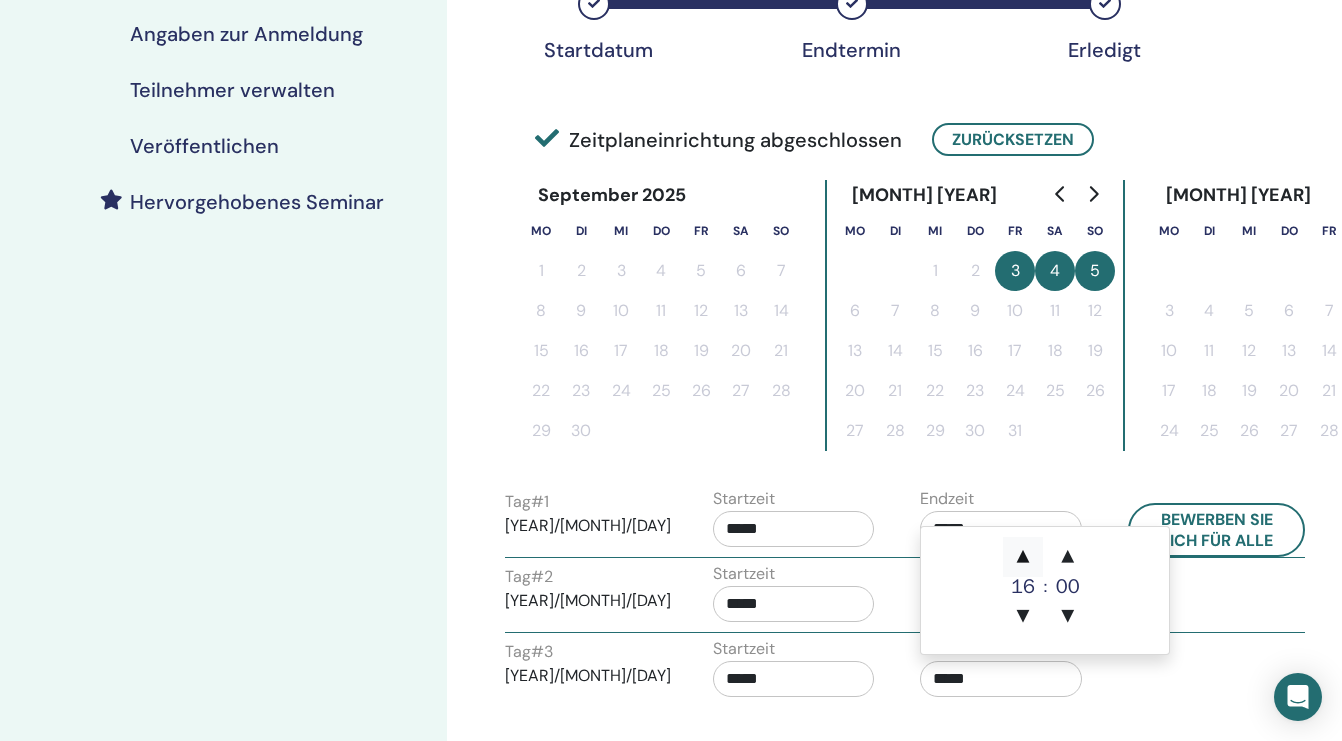 click on "▲" at bounding box center [1023, 557] 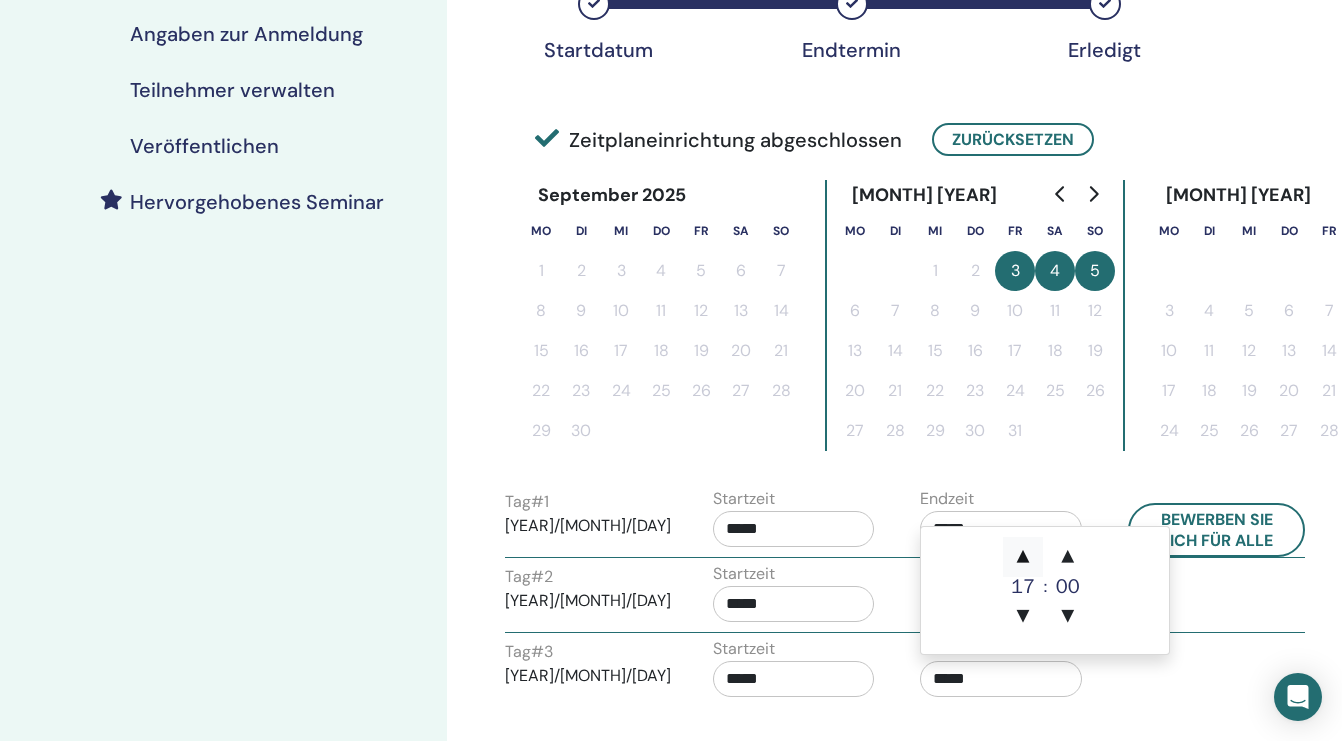 click on "▲" at bounding box center [1023, 557] 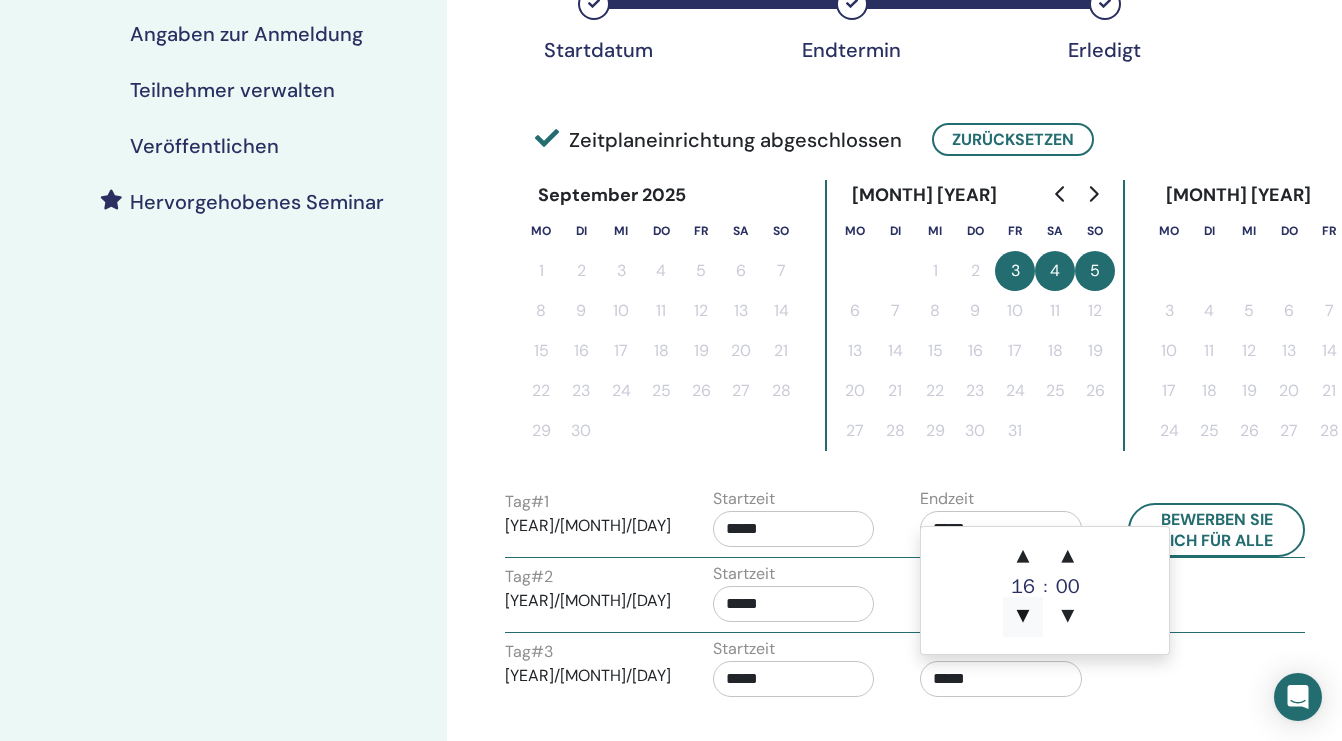 click on "▼" at bounding box center [1023, 617] 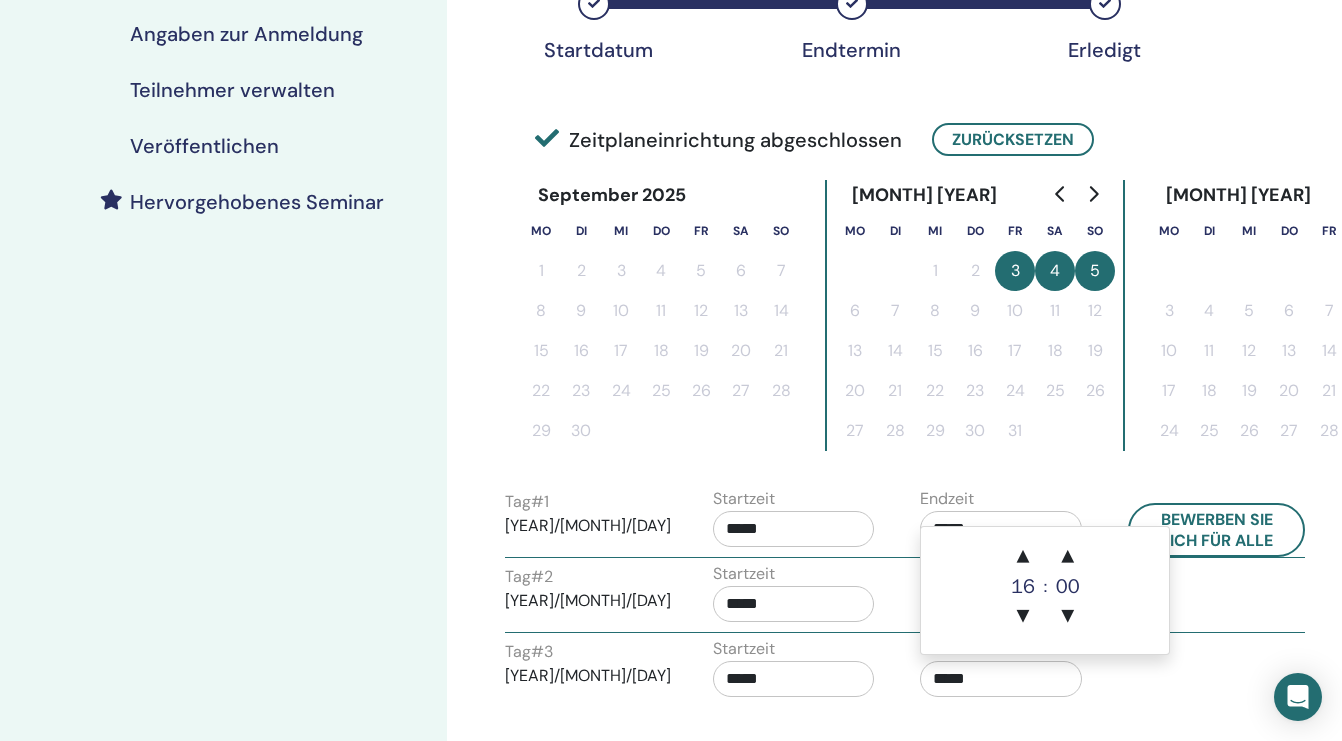 click on "Tag  # 2 2025/10/04 Startzeit ***** Endzeit *****" at bounding box center (905, 597) 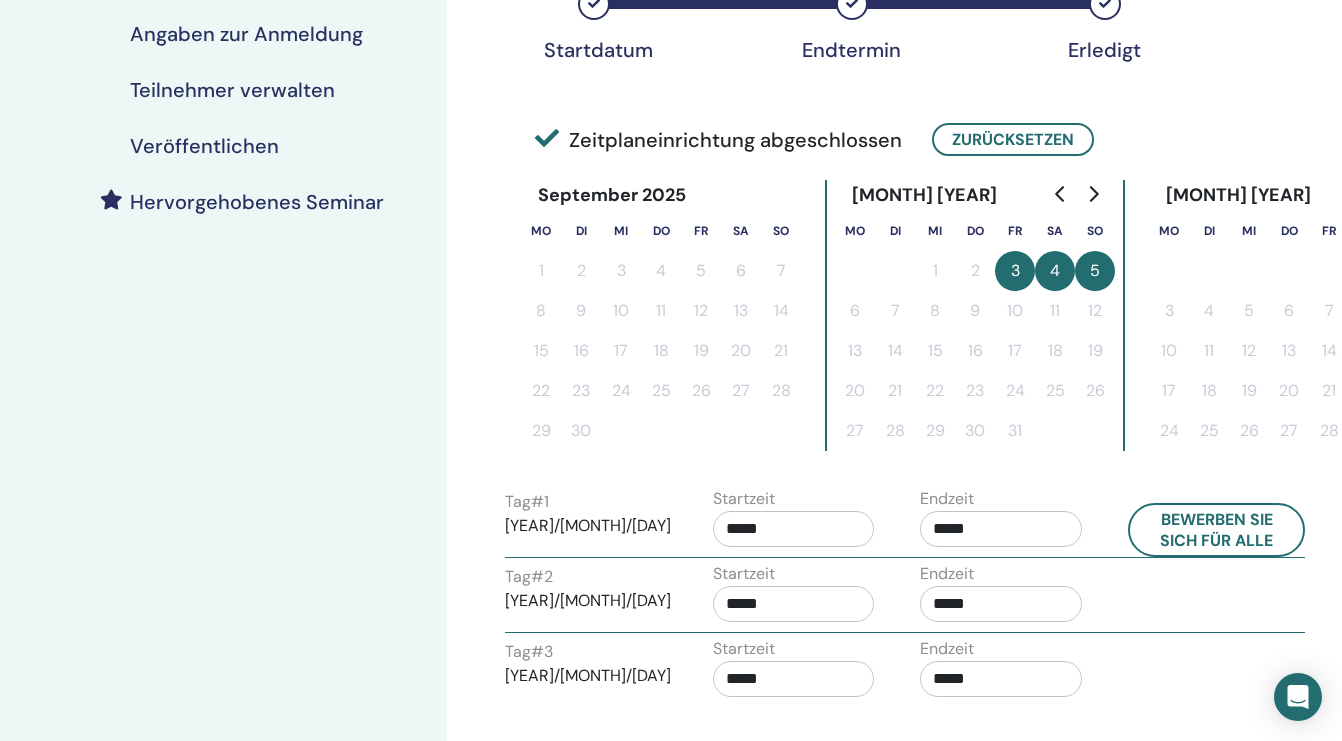 scroll, scrollTop: 600, scrollLeft: 0, axis: vertical 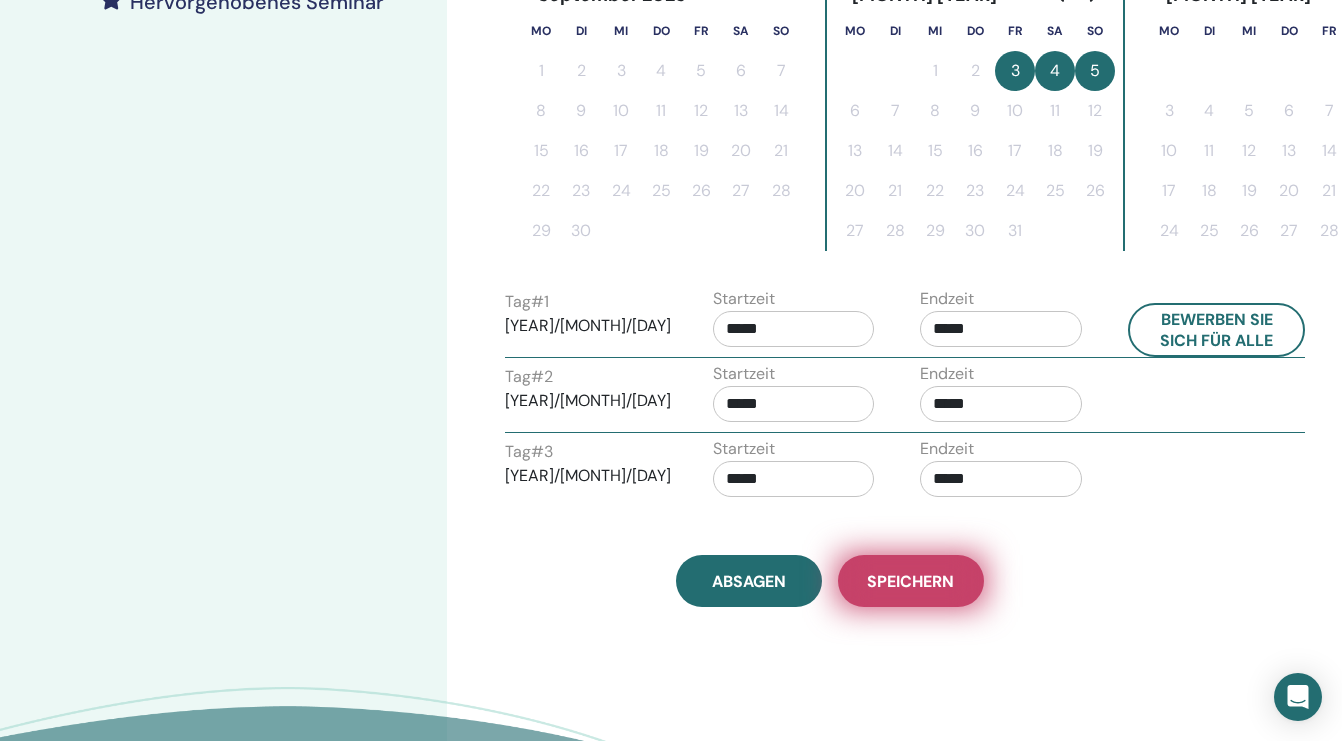 click on "Speichern" at bounding box center [910, 581] 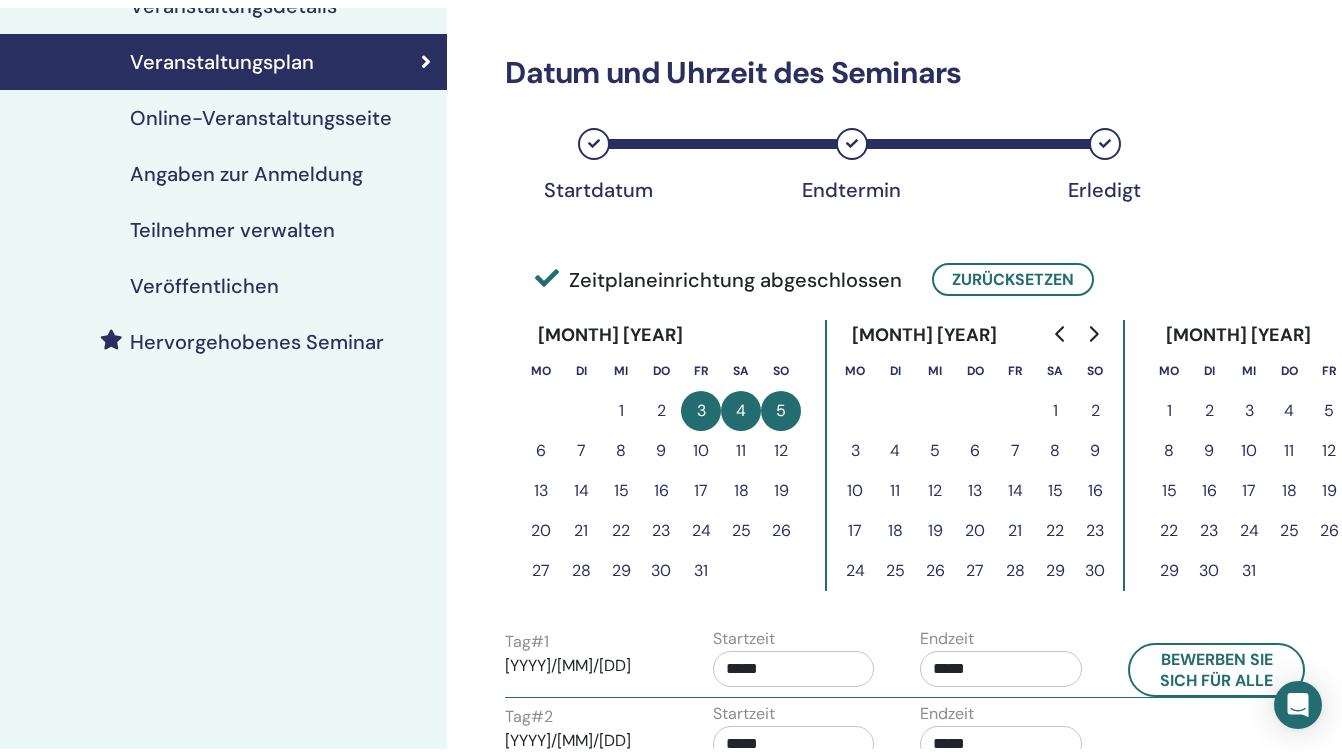 scroll, scrollTop: 76, scrollLeft: 0, axis: vertical 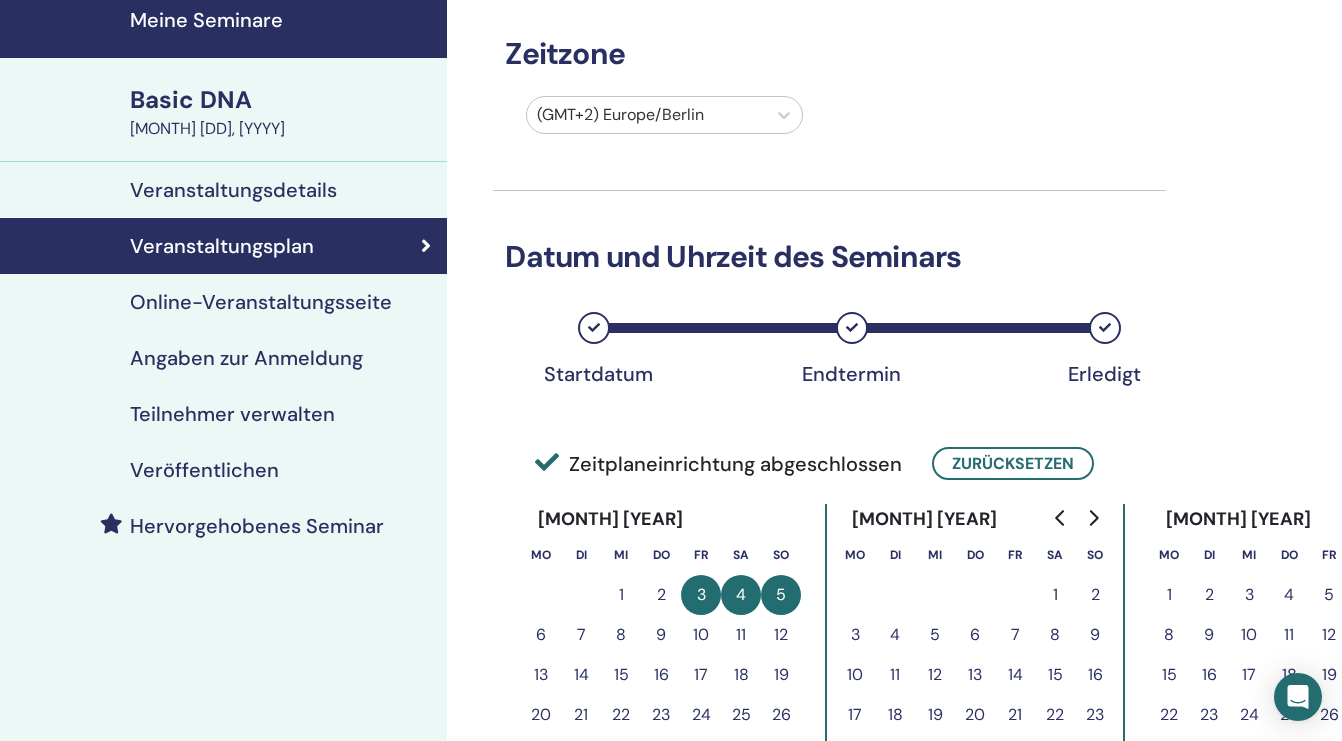 click on "Online-Veranstaltungsseite" at bounding box center [261, 302] 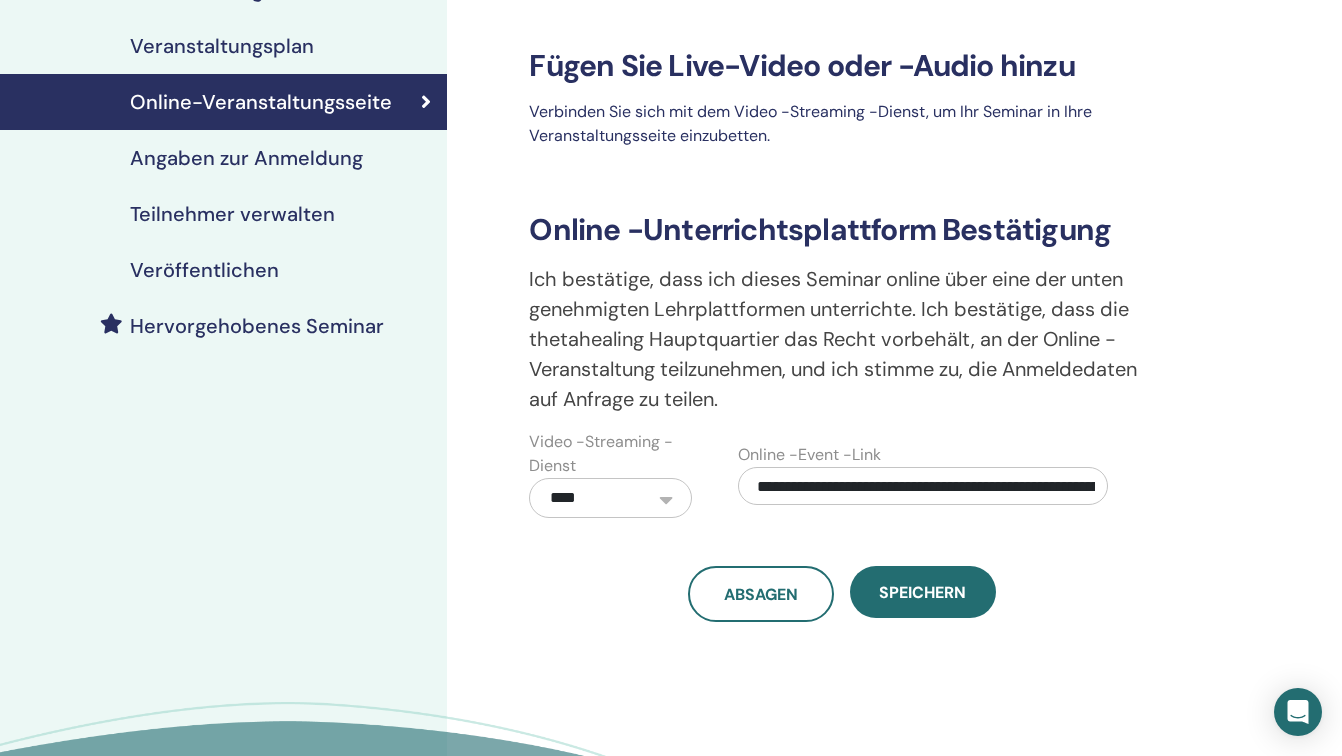 scroll, scrollTop: 0, scrollLeft: 0, axis: both 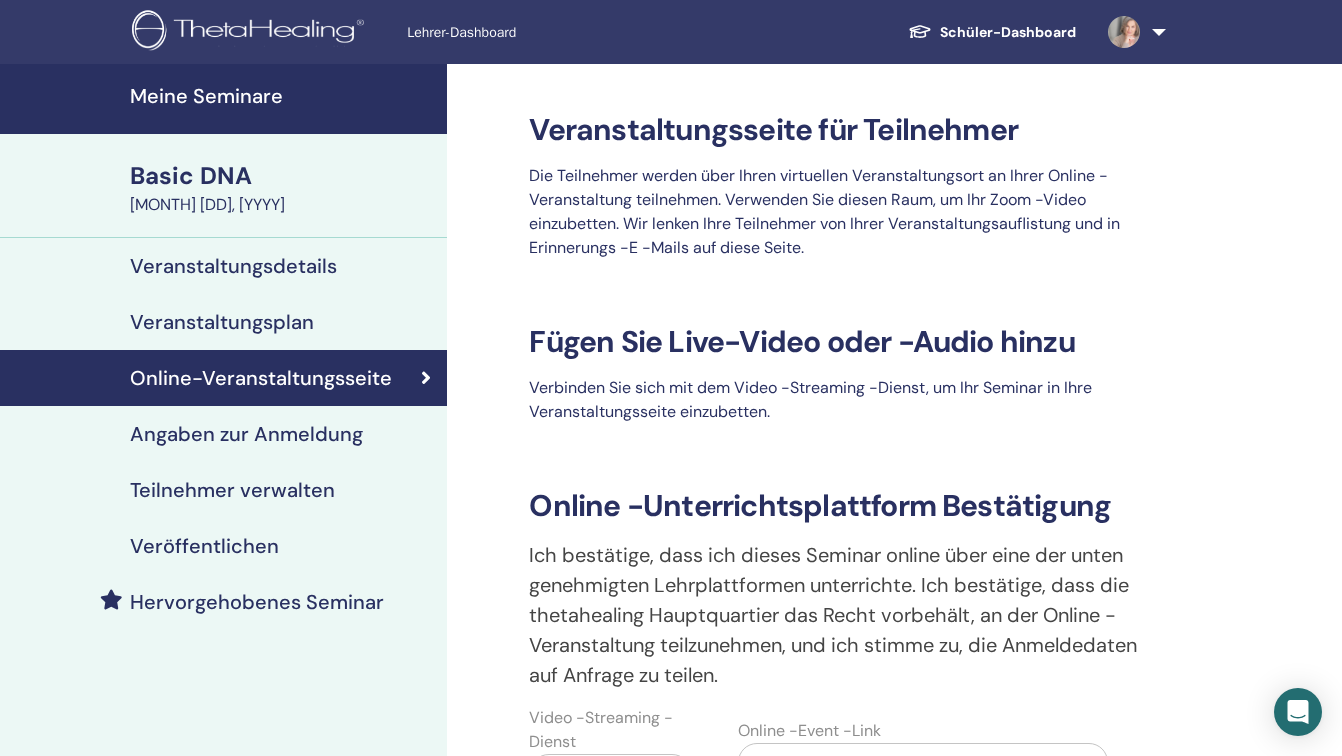 click on "Angaben zur Anmeldung" at bounding box center (246, 434) 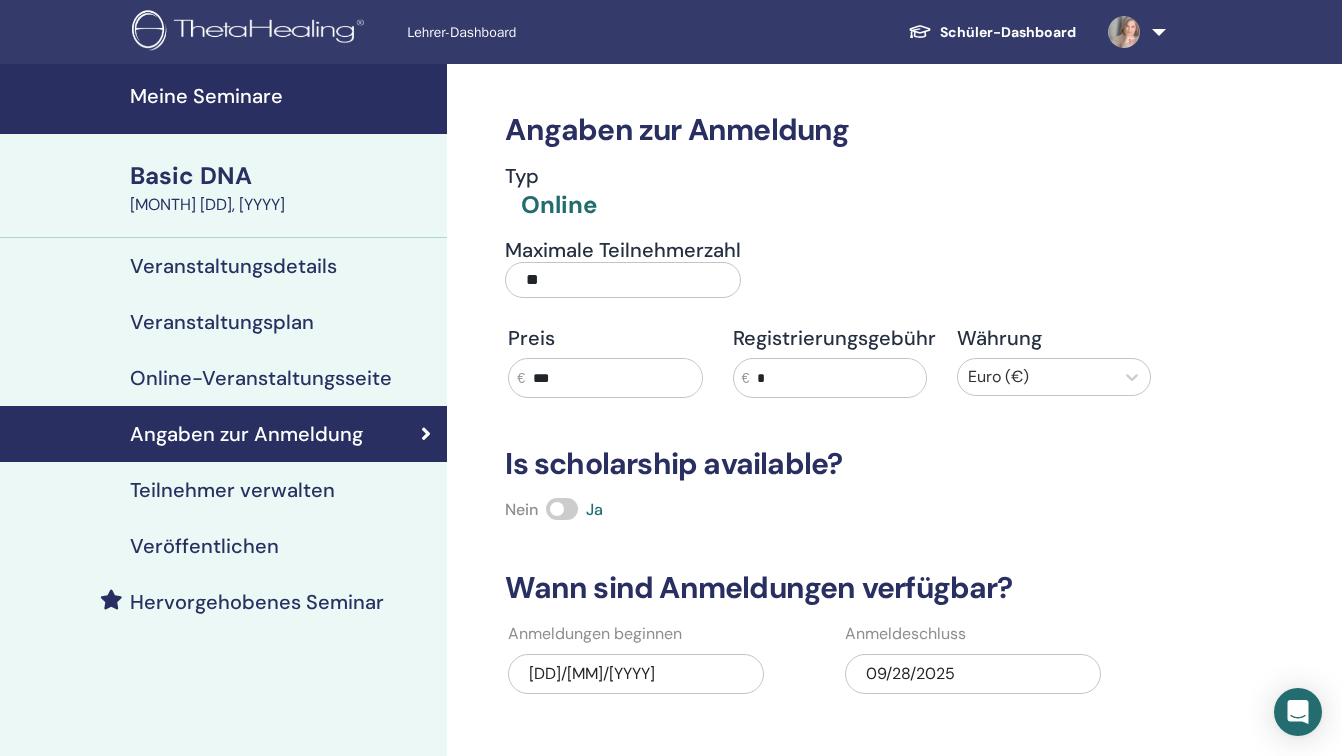 click on "Teilnehmer verwalten" at bounding box center (232, 490) 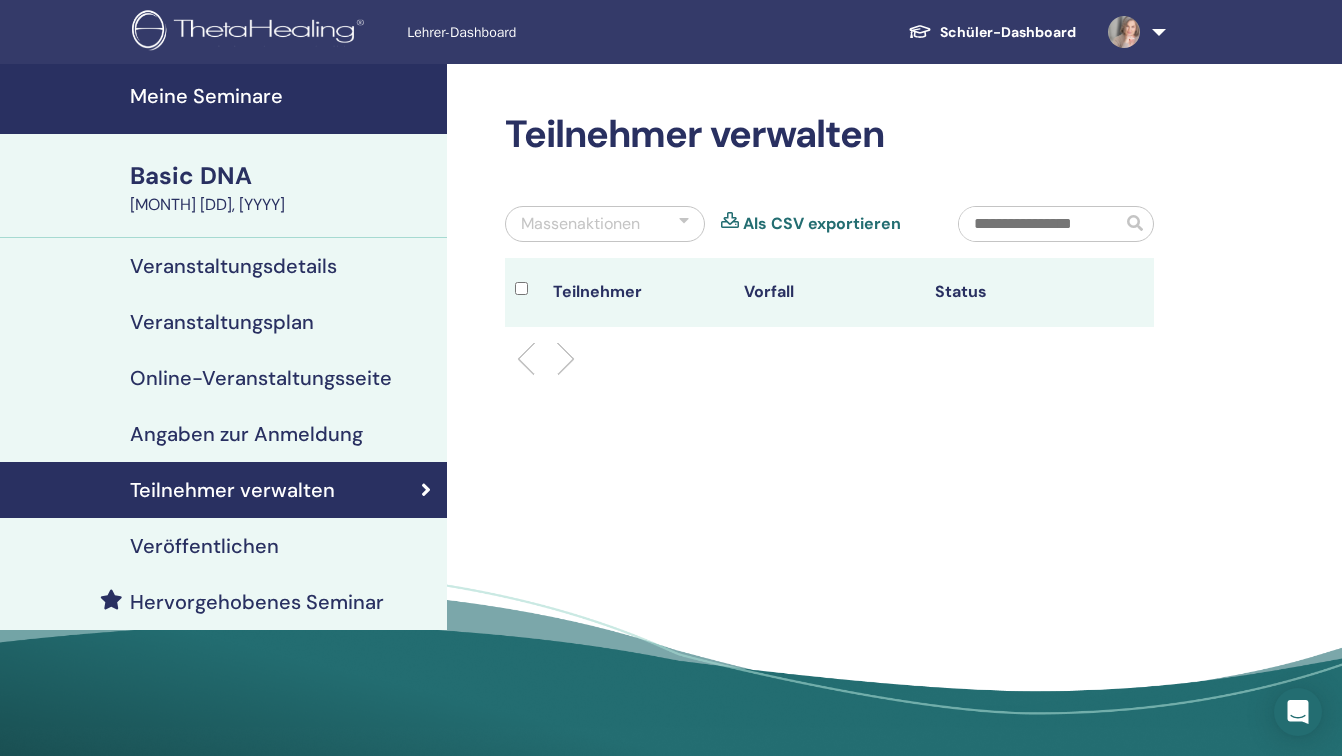 click on "Veröffentlichen" at bounding box center (204, 546) 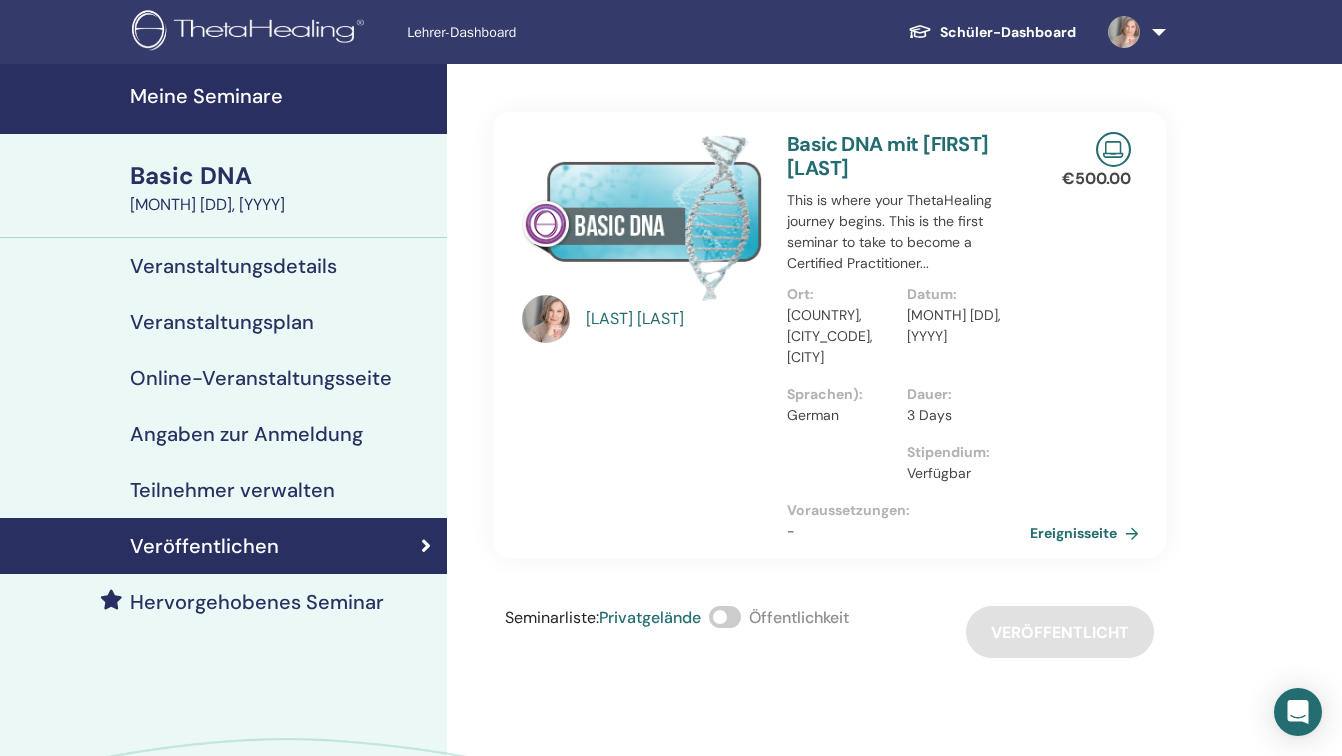 click on "Ereignisseite" at bounding box center (1088, 533) 